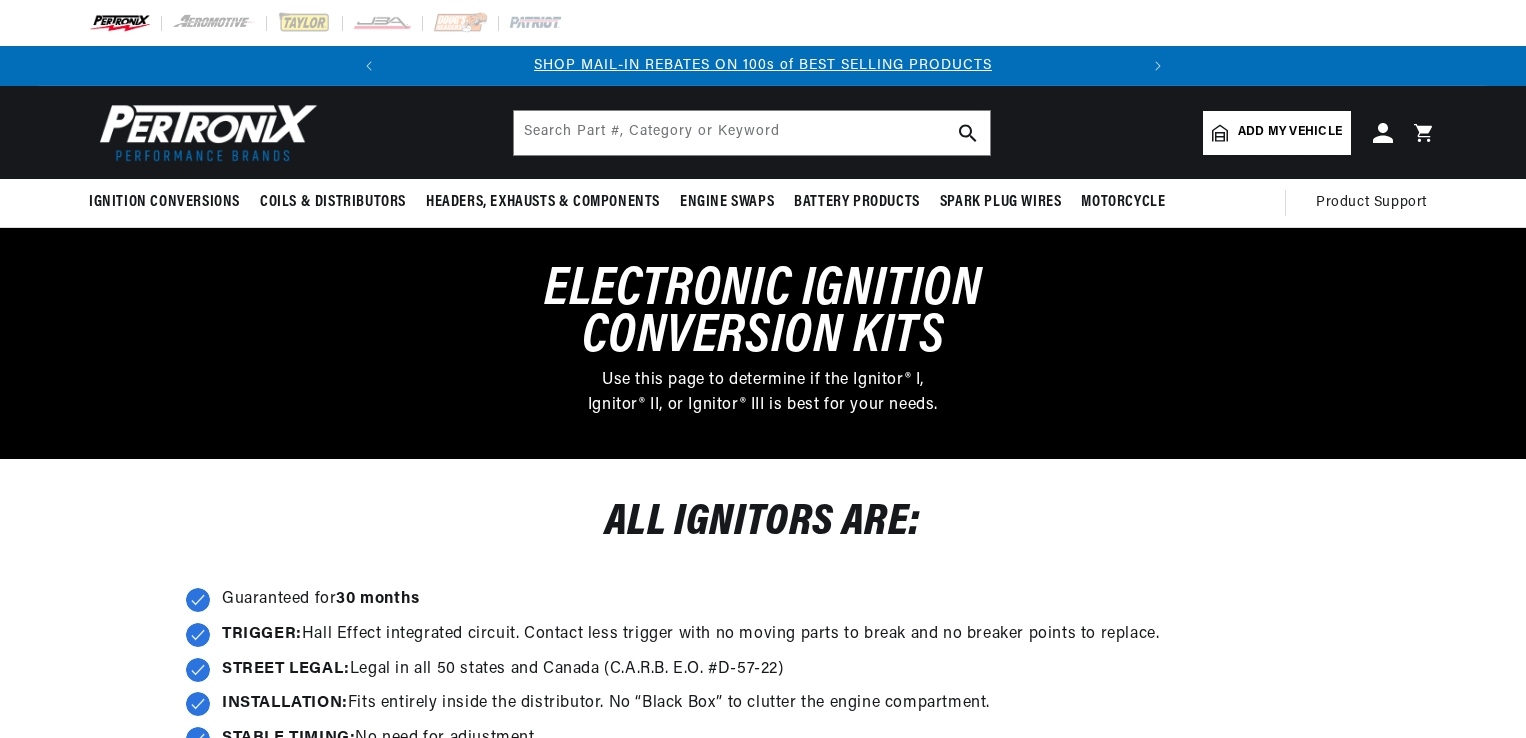 scroll, scrollTop: 0, scrollLeft: 0, axis: both 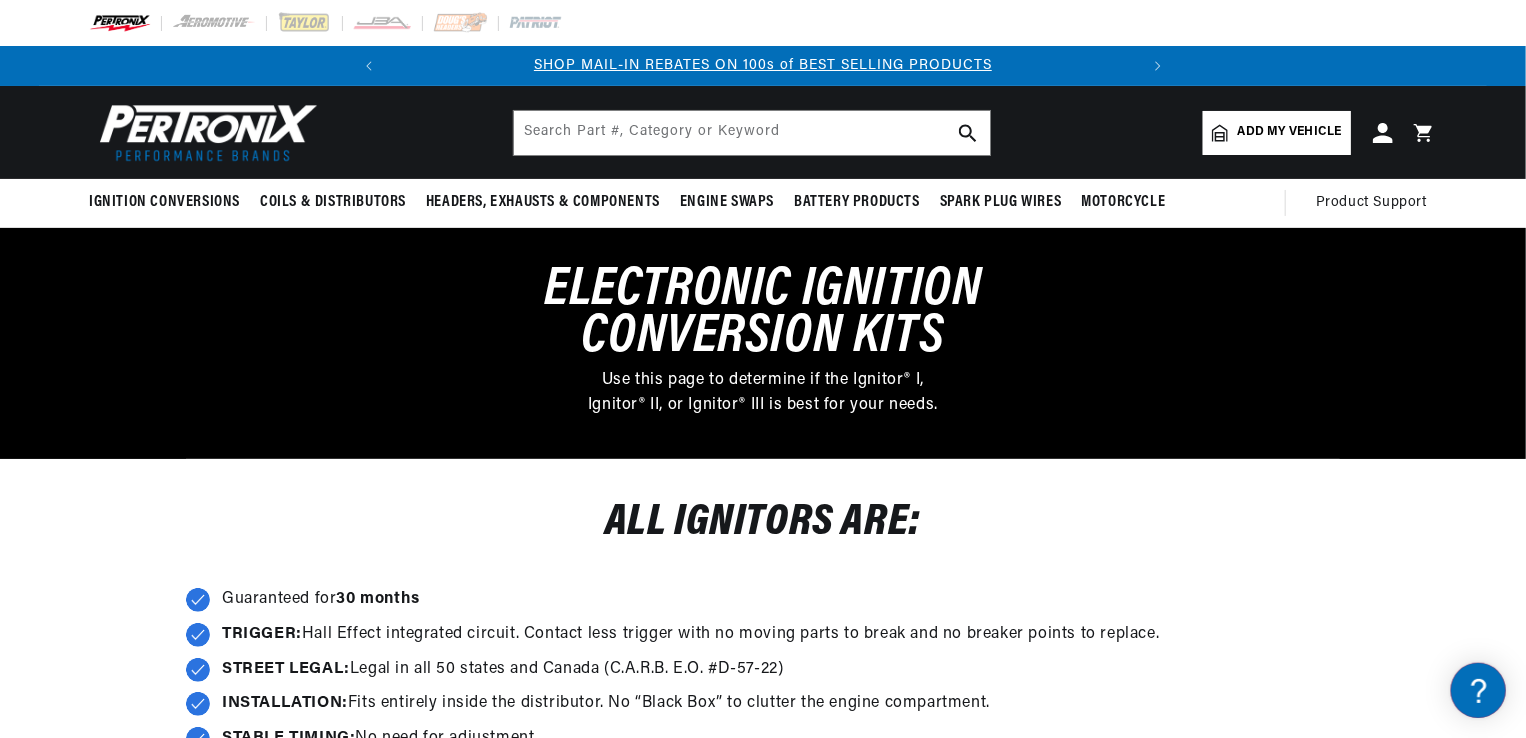 click on "Add my vehicle" at bounding box center [1277, 133] 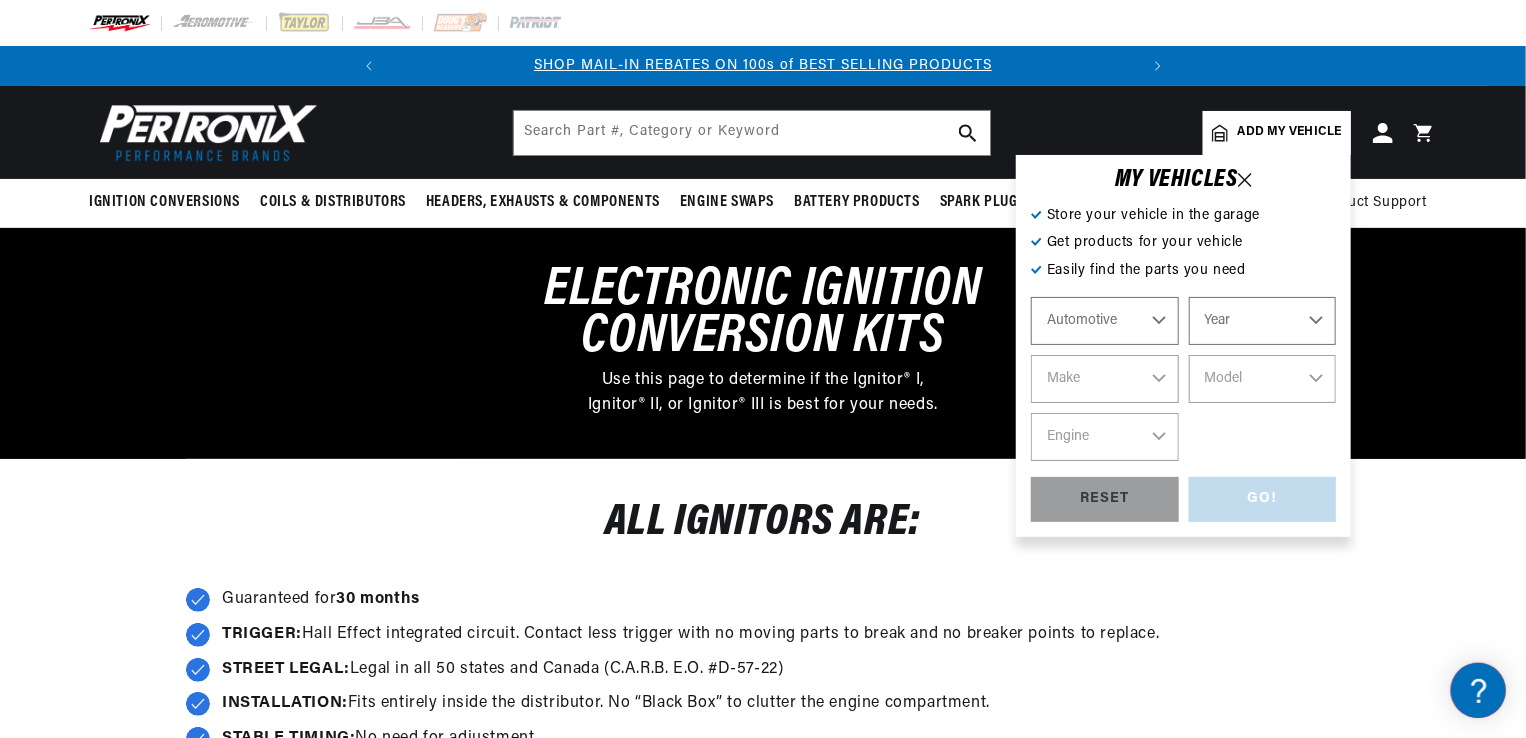 click on "Automotive
Agricultural
Industrial
Marine
Motorcycle" at bounding box center (1105, 321) 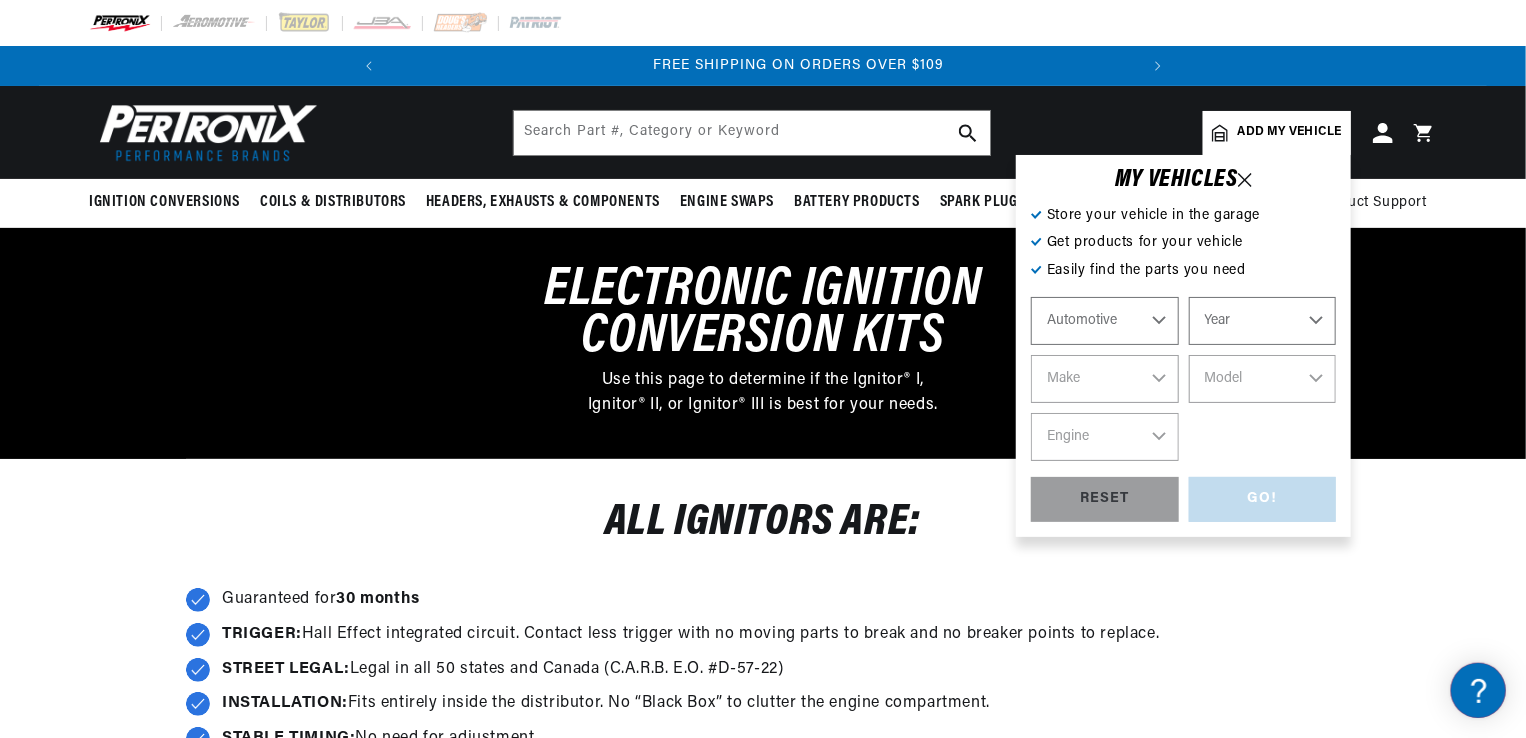 scroll, scrollTop: 0, scrollLeft: 746, axis: horizontal 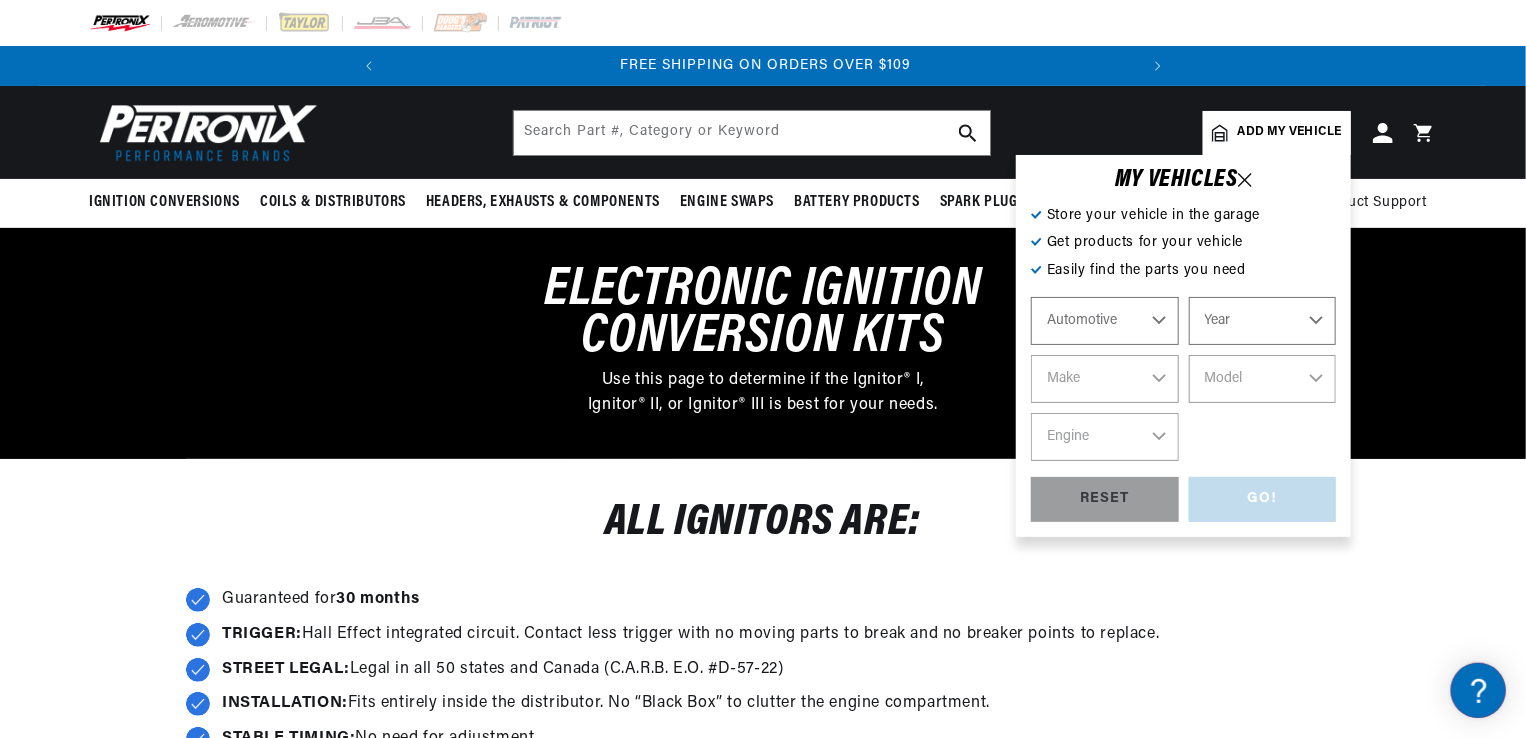 click on "Automotive
Agricultural
Industrial
Marine
Motorcycle" at bounding box center [1105, 321] 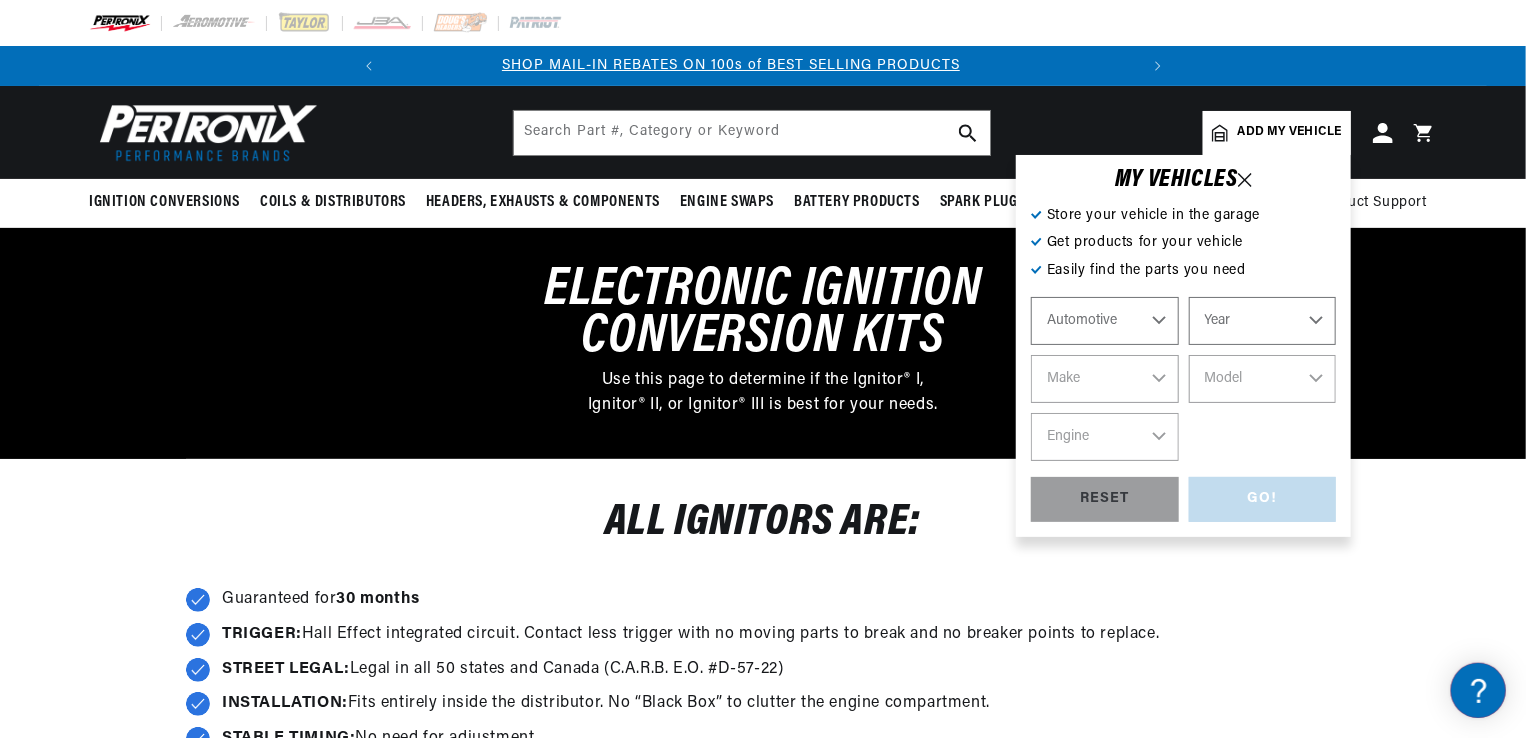 scroll, scrollTop: 0, scrollLeft: 0, axis: both 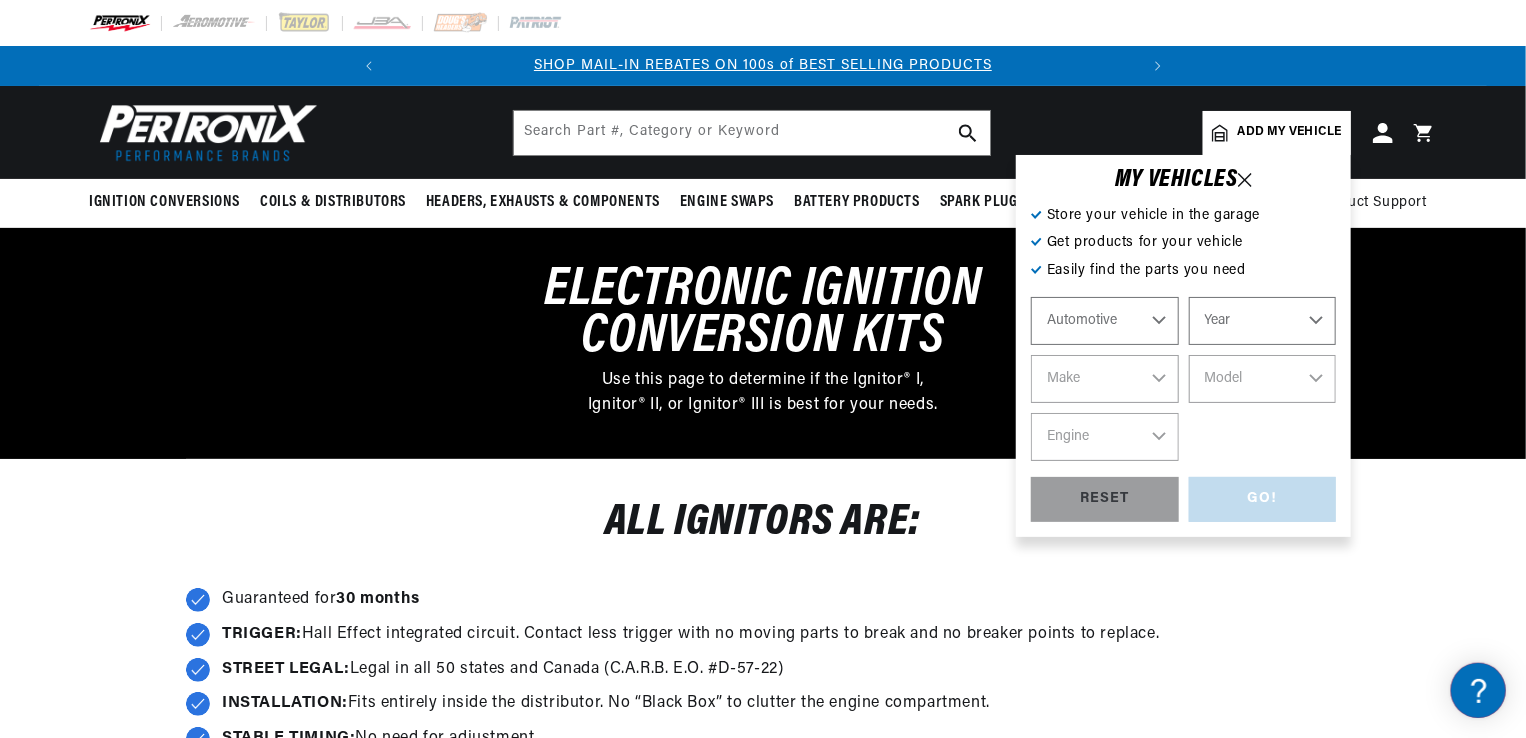 click on "Year
2022
2021
2020
2019
2018
2017
2016
2015
2014
2013
2012
2011
2010
2009
2008
2007
2006
2005
2004
2003
2002
2001
2000
1999
1998
1997
1996
1995
1994
1993
1992
1991
1990
1989
1988
1987
1986 1985" at bounding box center [1263, 321] 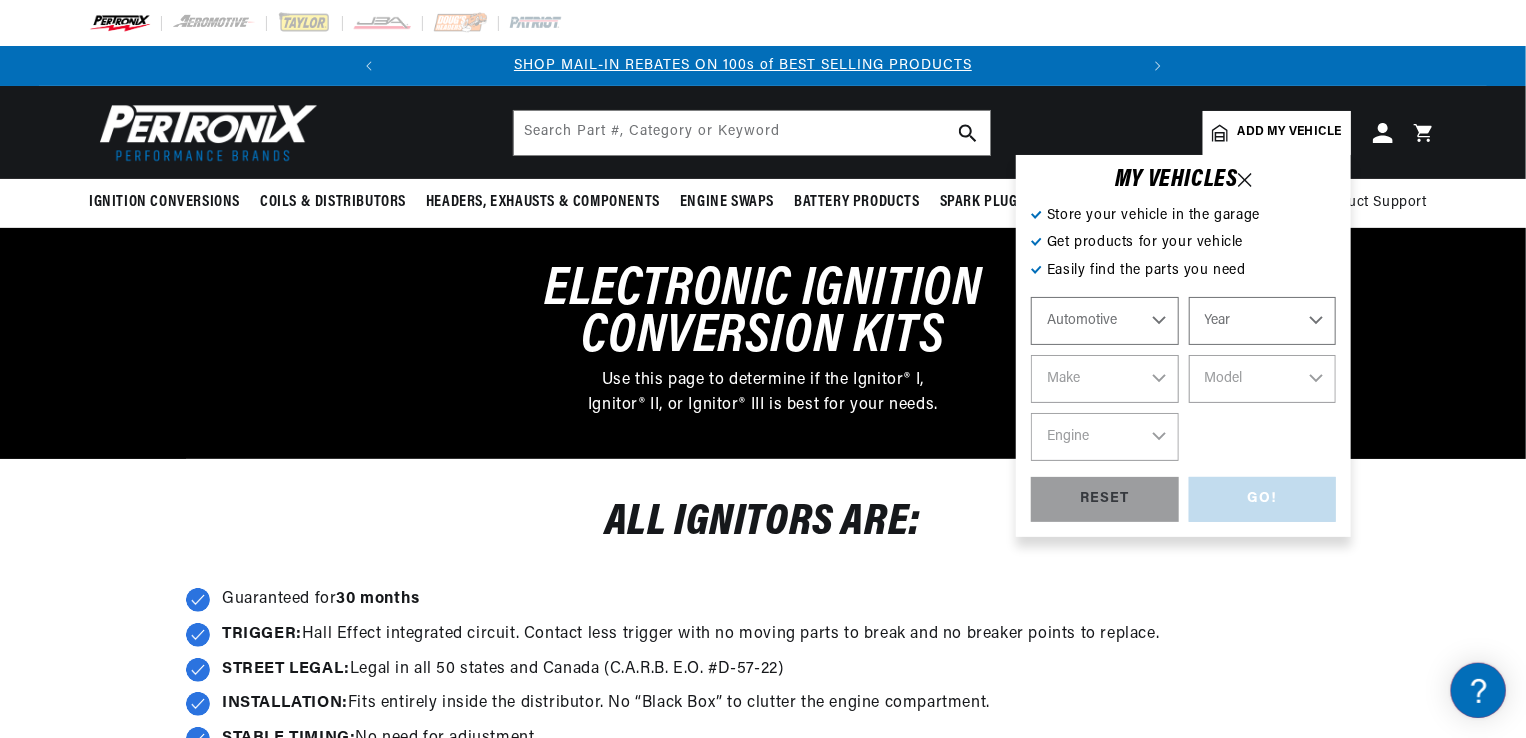 scroll, scrollTop: 0, scrollLeft: 0, axis: both 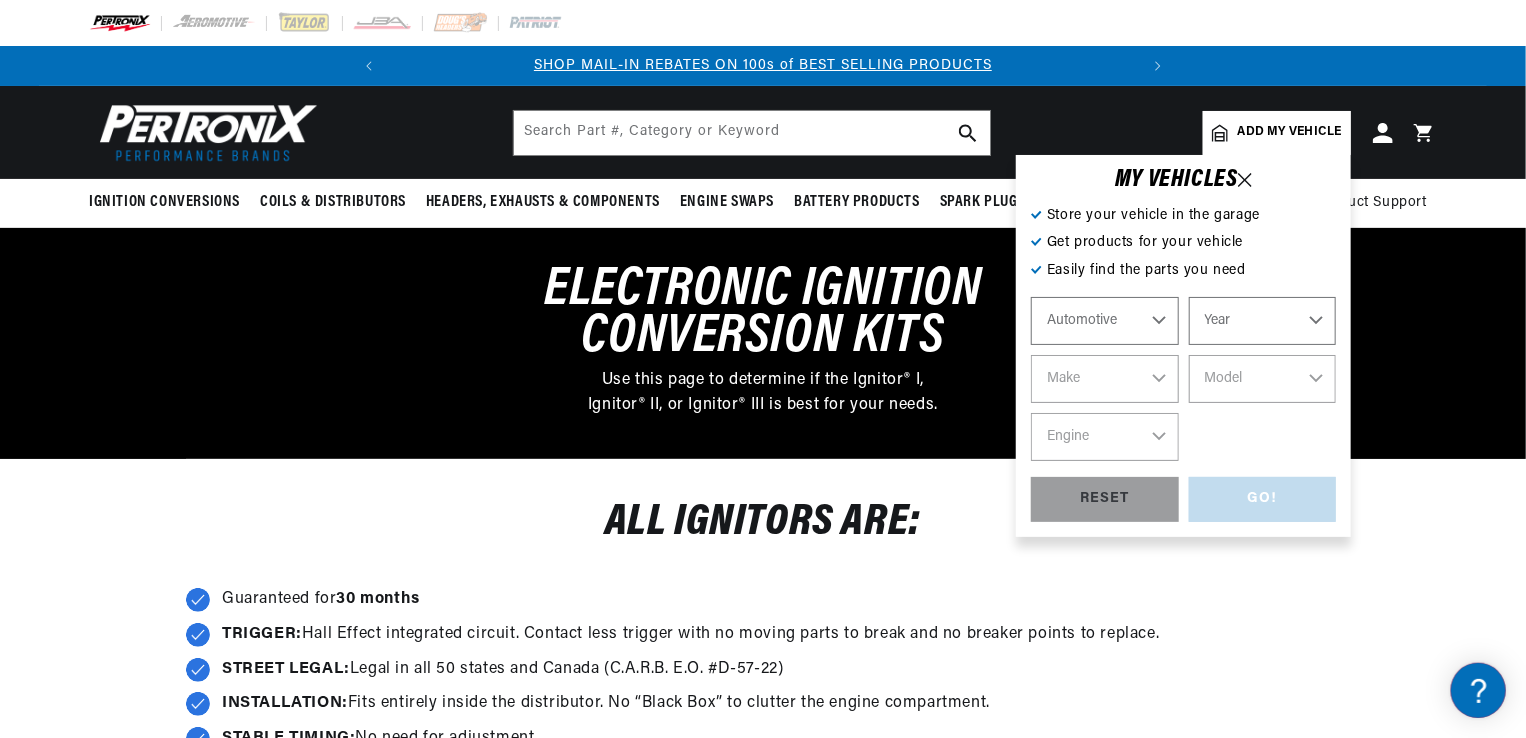 select on "1976" 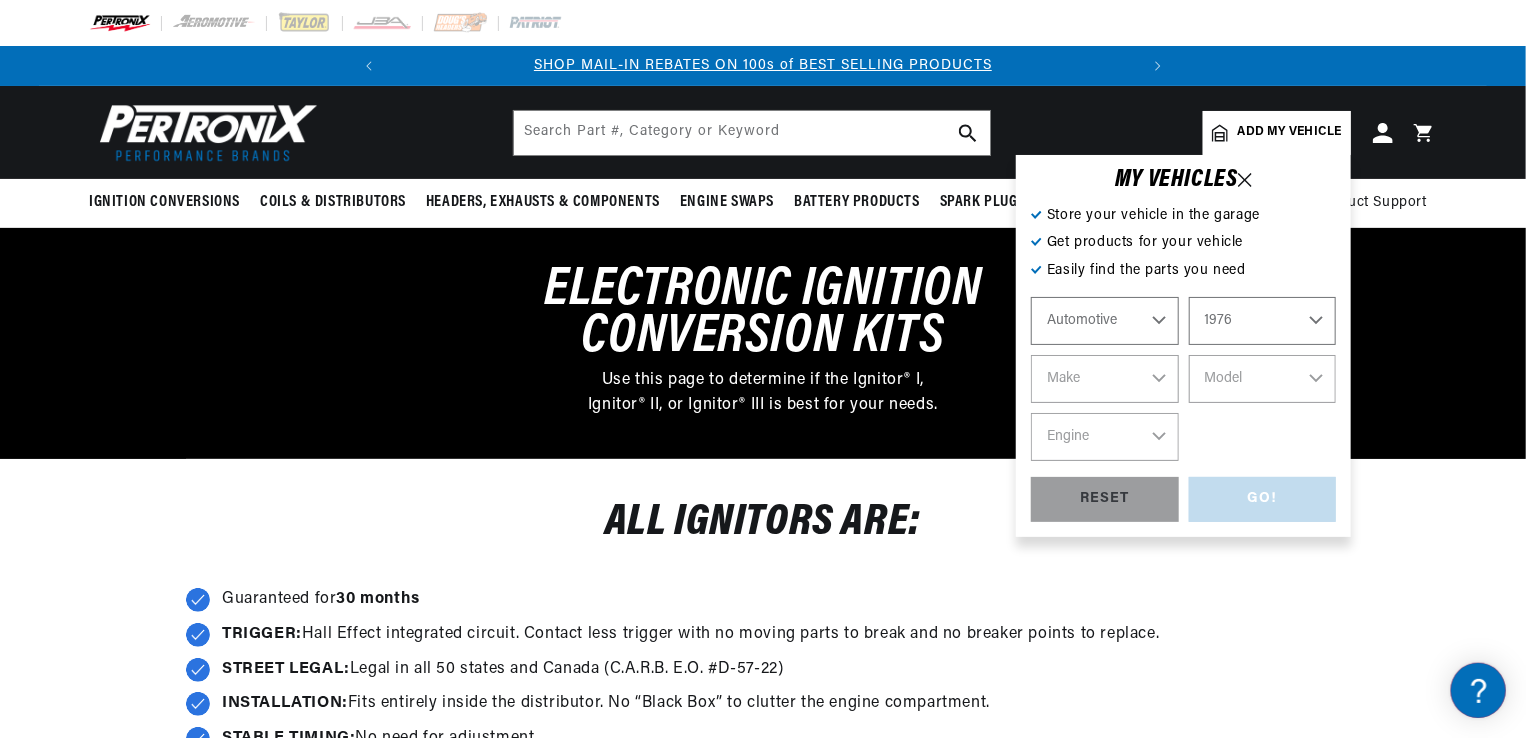 click on "Year
2022
2021
2020
2019
2018
2017
2016
2015
2014
2013
2012
2011
2010
2009
2008
2007
2006
2005
2004
2003
2002
2001
2000
1999
1998
1997
1996
1995
1994
1993
1992
1991
1990
1989
1988
1987
1986 1985" at bounding box center (1263, 321) 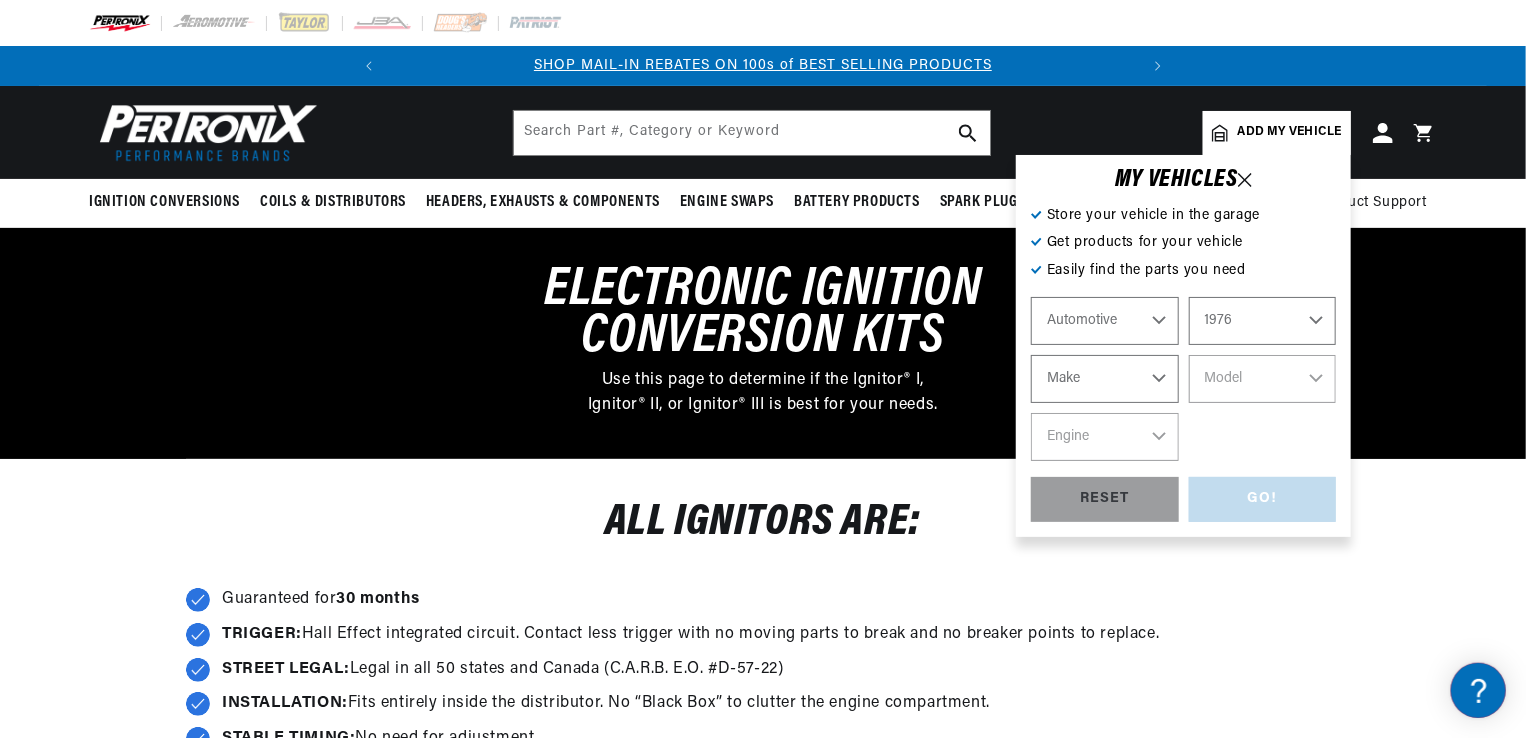 click on "Make
Alfa Romeo
American Motors
Audi
Avanti
BMW
Buick
Cadillac
Checker
Chevrolet
Chrysler
Dodge
Ferrari
Fiat
Ford
Ford (Europe)
GMC
Honda
IHC Truck
International
Jaguar
Jeep
Lamborghini
Lincoln
Lotus
Maserati
Mercedes-Benz
Mercury
MG
Nissan
Oldsmobile
Peugeot
Plymouth
Pontiac" at bounding box center (1105, 379) 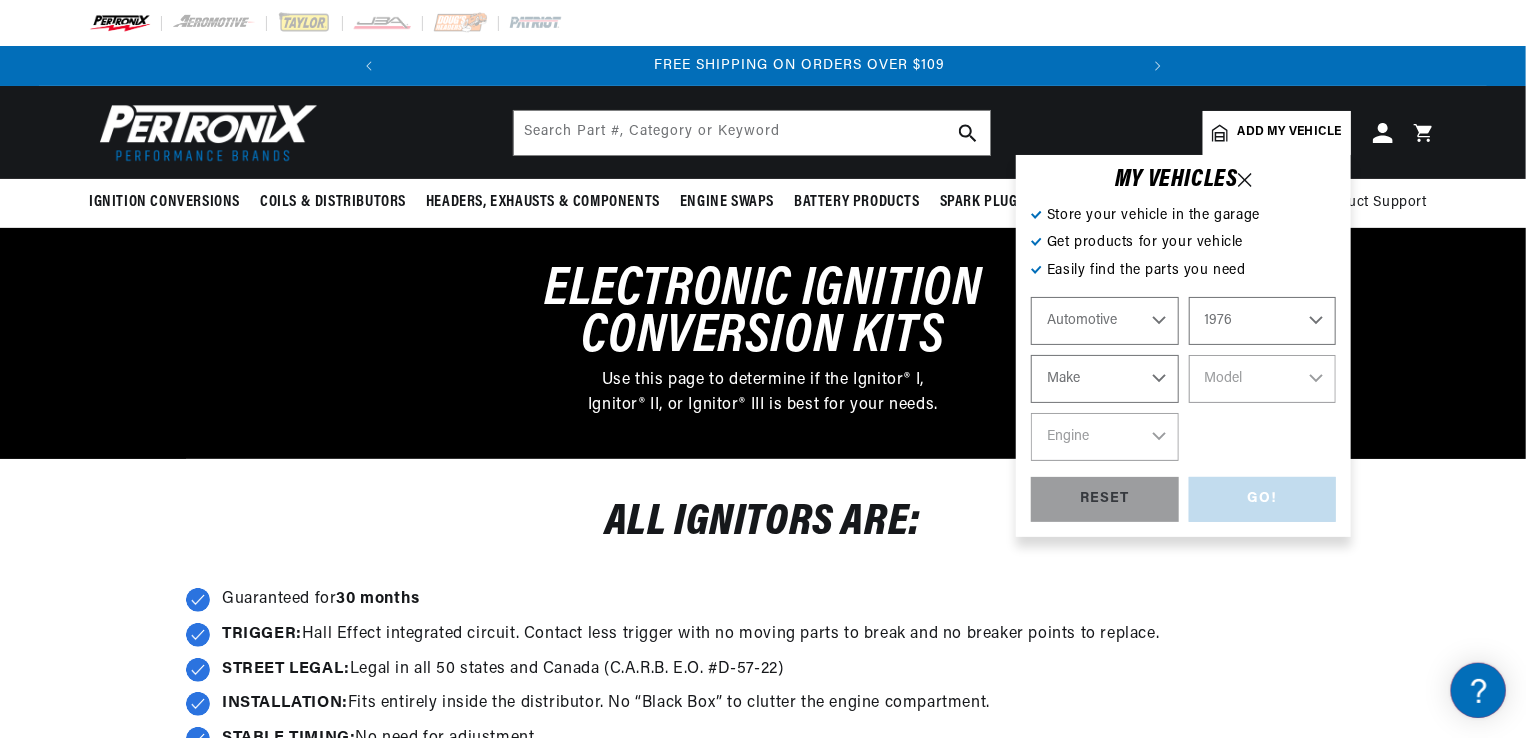 scroll, scrollTop: 0, scrollLeft: 746, axis: horizontal 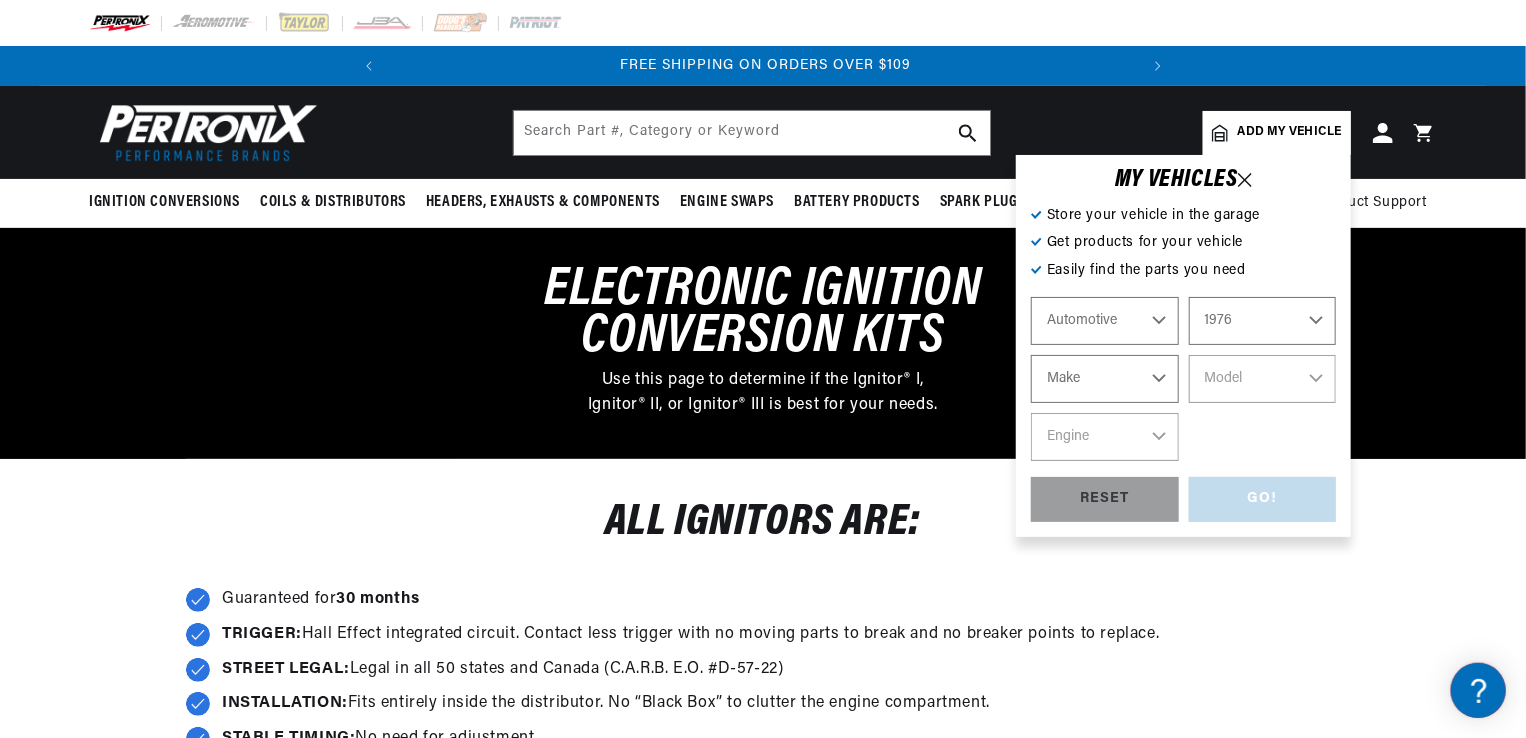 select on "Toyota" 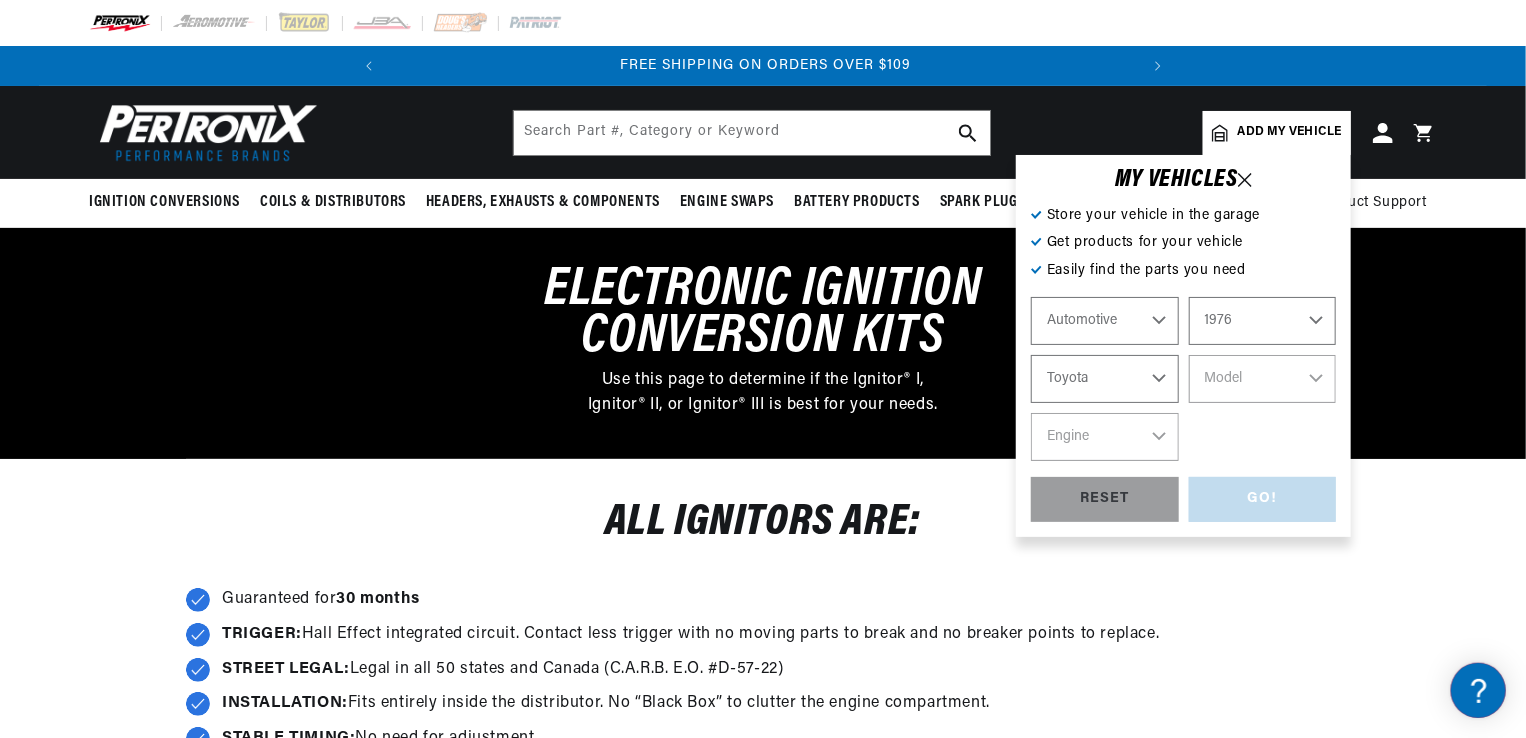 click on "Make
Alfa Romeo
American Motors
Audi
Avanti
BMW
Buick
Cadillac
Checker
Chevrolet
Chrysler
Dodge
Ferrari
Fiat
Ford
Ford (Europe)
GMC
Honda
IHC Truck
International
Jaguar
Jeep
Lamborghini
Lincoln
Lotus
Maserati
Mercedes-Benz
Mercury
MG
Nissan
Oldsmobile
Peugeot
Plymouth
Pontiac" at bounding box center (1105, 379) 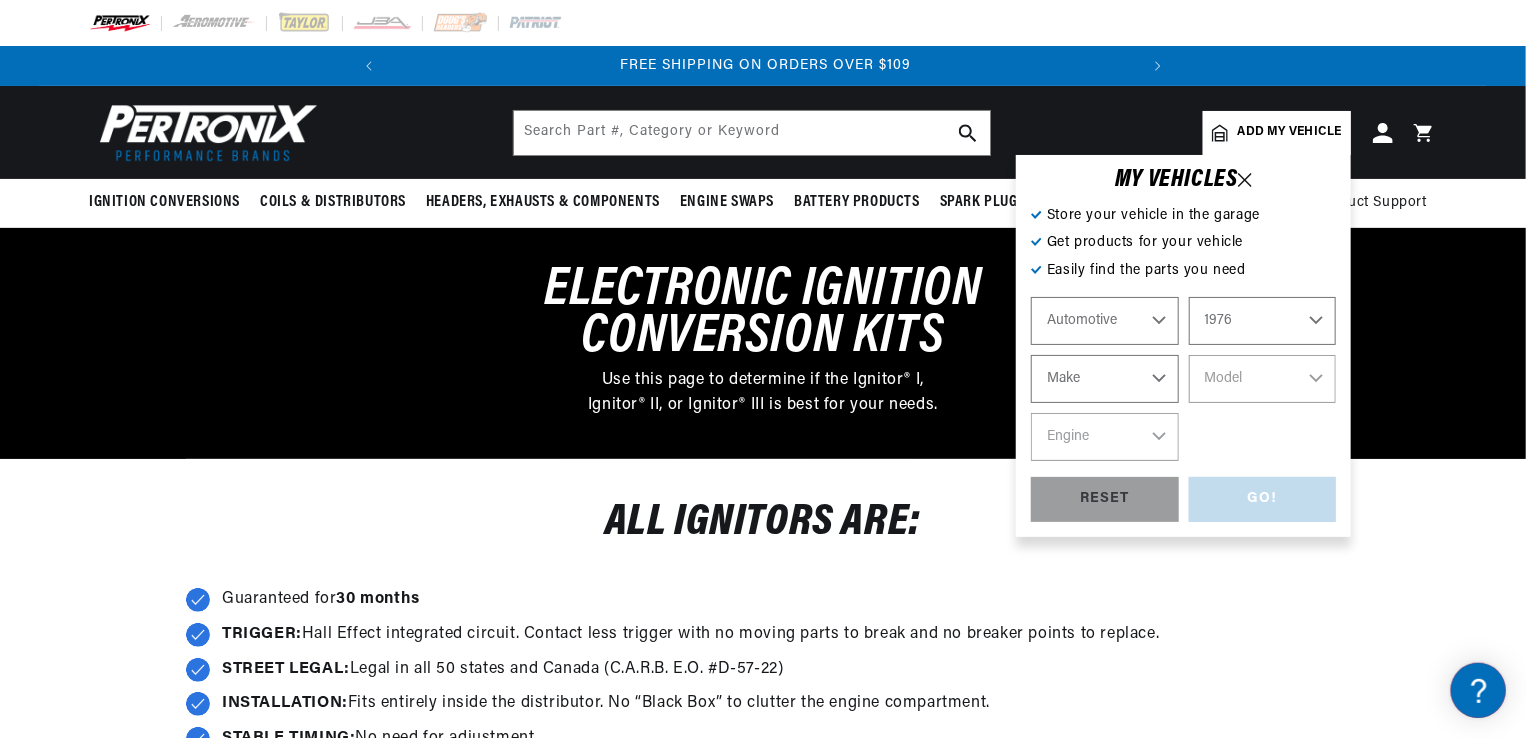 select on "Toyota" 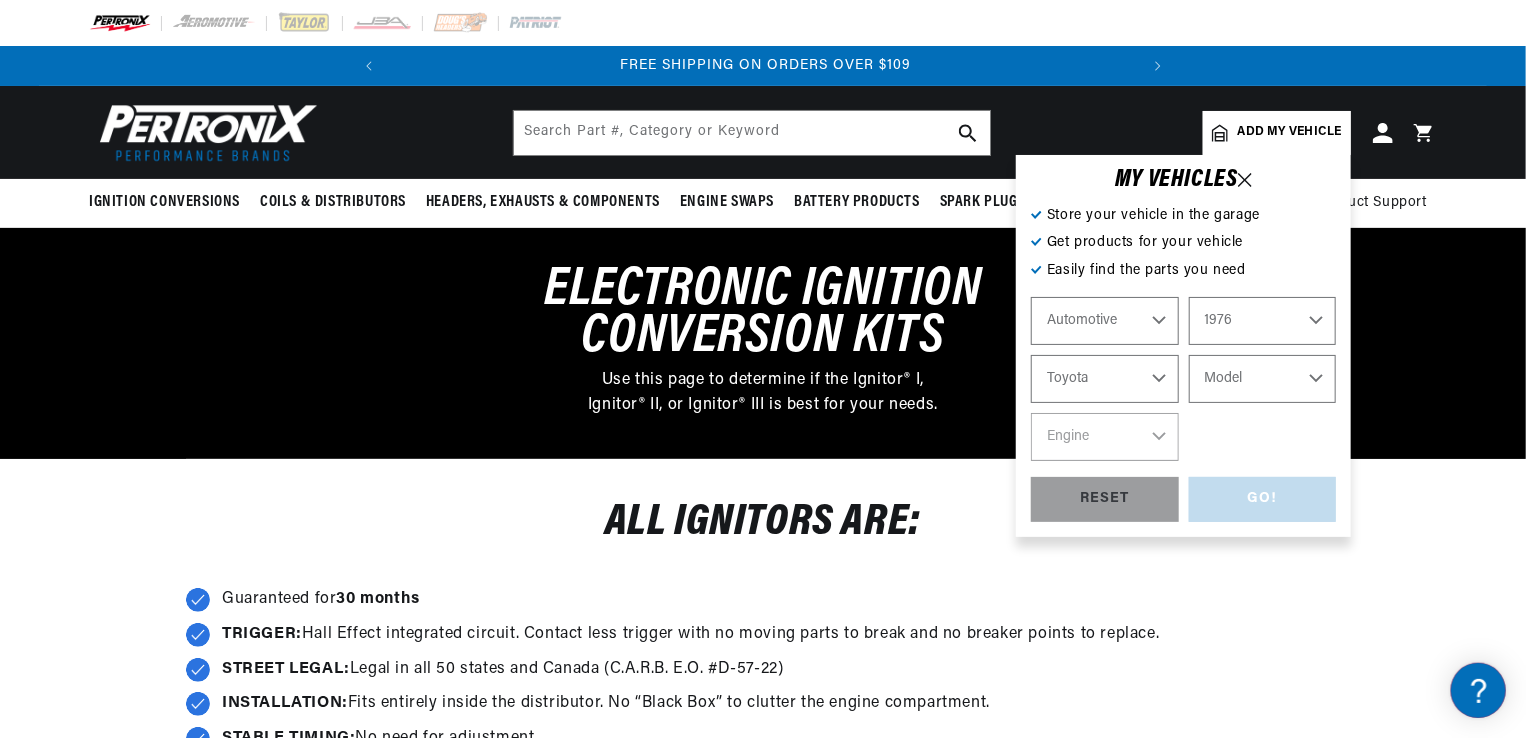 click on "Alfa Romeo
American Motors
Audi
Avanti
BMW
Buick
Cadillac
Checker
Chevrolet
Chrysler
Dodge
Ferrari
Fiat
Ford
Ford (Europe)
GMC
Honda
IHC Truck
International
Jaguar
Jeep
Lamborghini
Lincoln
Lotus
Maserati
Mercedes-Benz
Mercury
MG
Nissan
Oldsmobile
Peugeot
Plymouth
Pontiac
Porsche Subaru" at bounding box center (1105, 379) 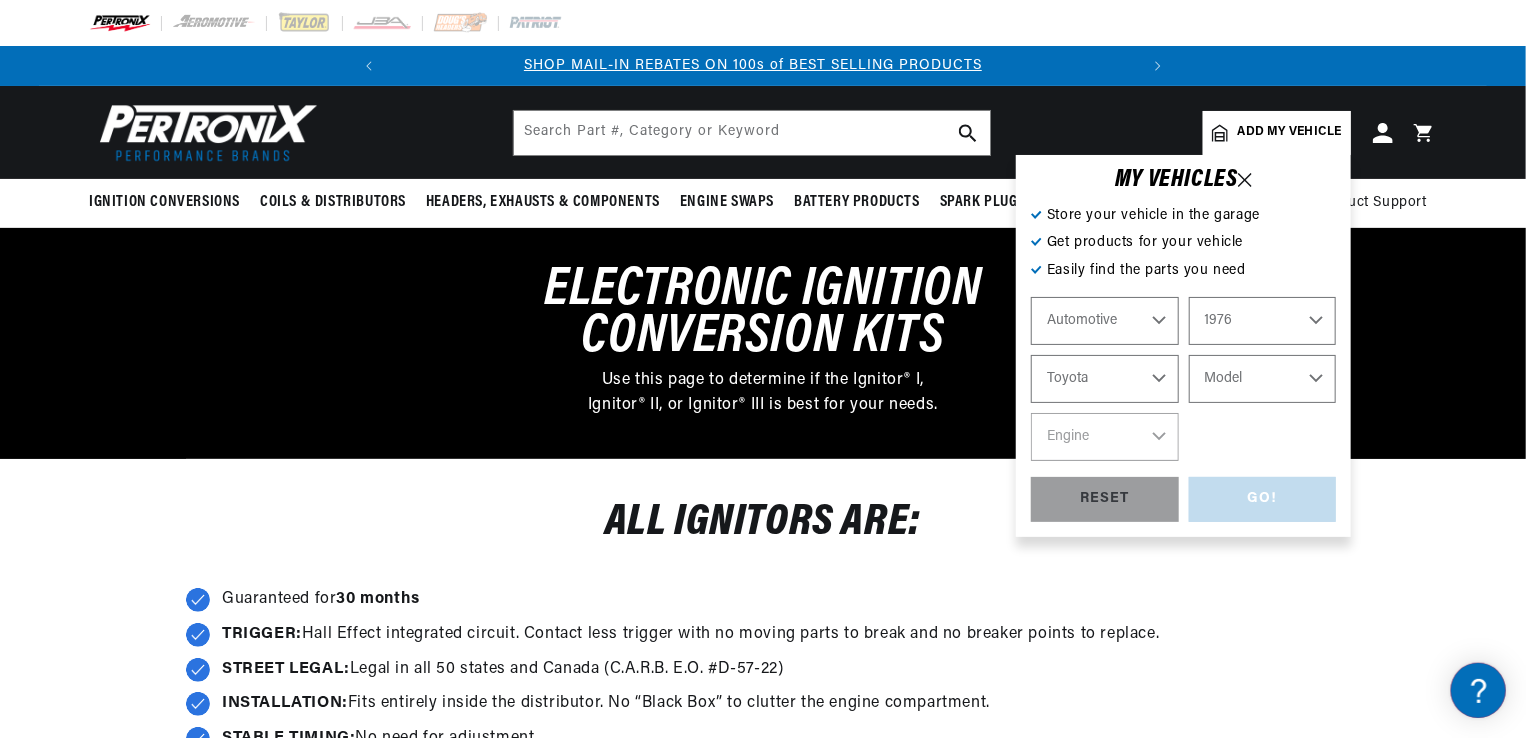 scroll, scrollTop: 0, scrollLeft: 0, axis: both 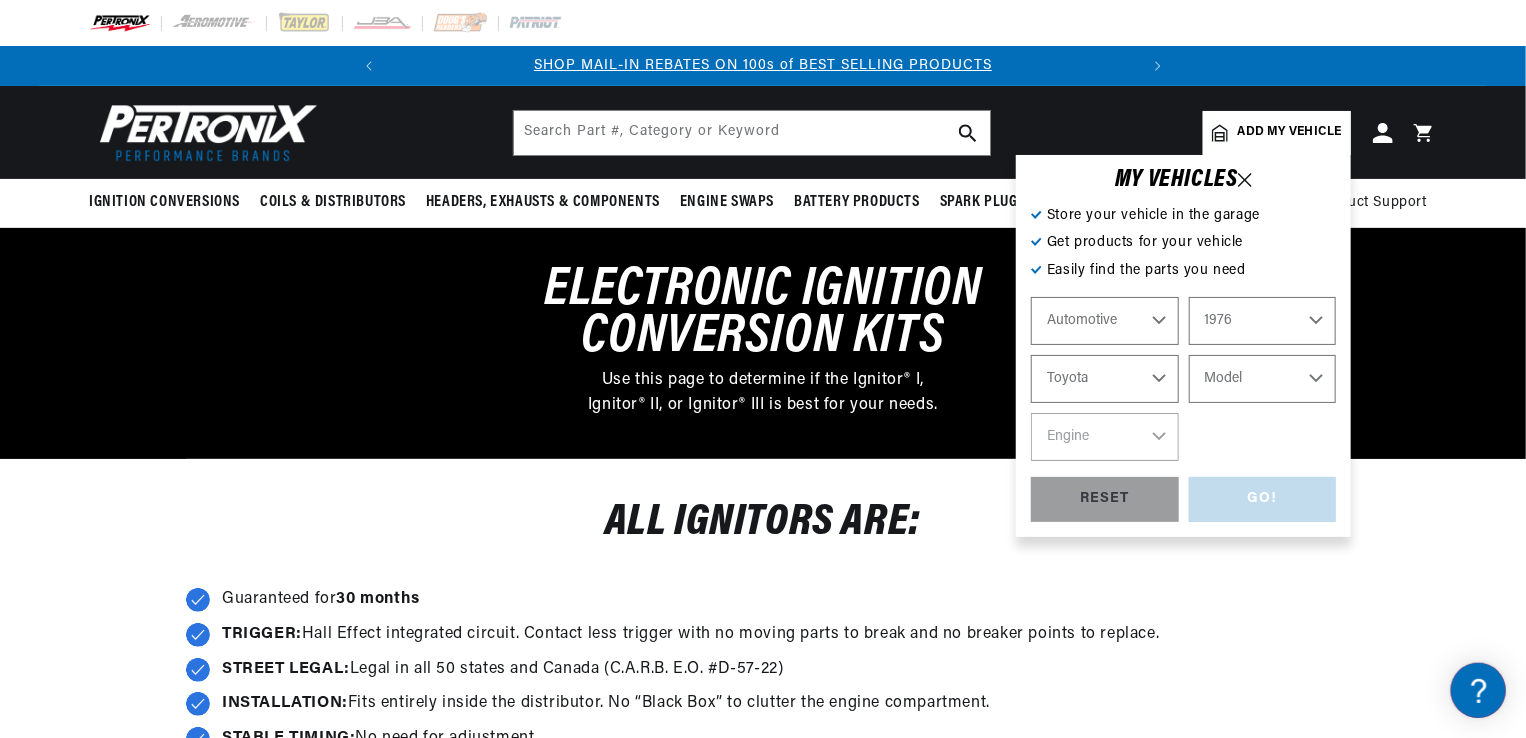 click on "Model
Celica
Corolla
Corona
Land Cruiser
Landcruiser
Mark II" at bounding box center [1263, 379] 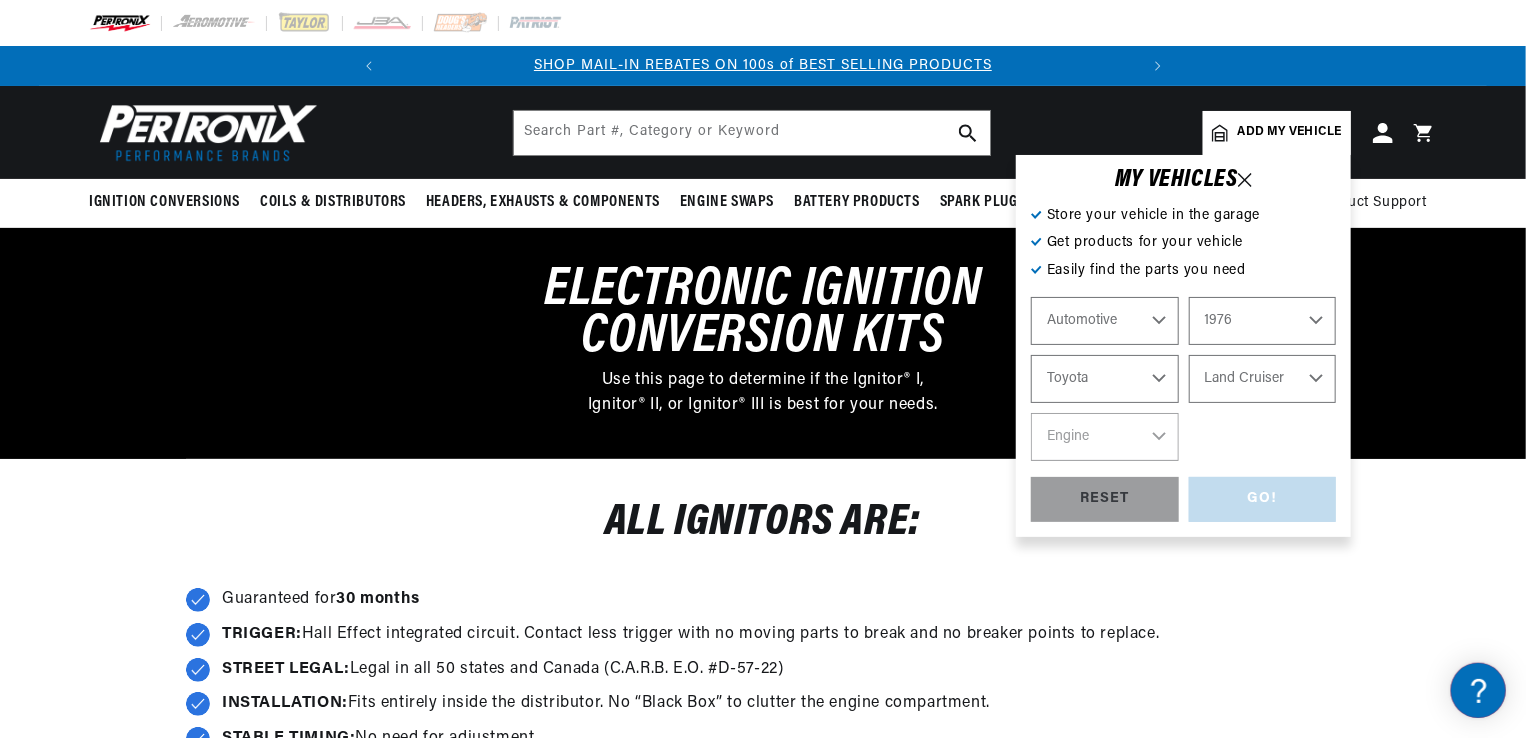 click on "Model
Celica
Corolla
Corona
Land Cruiser
Landcruiser
Mark II" at bounding box center [1263, 379] 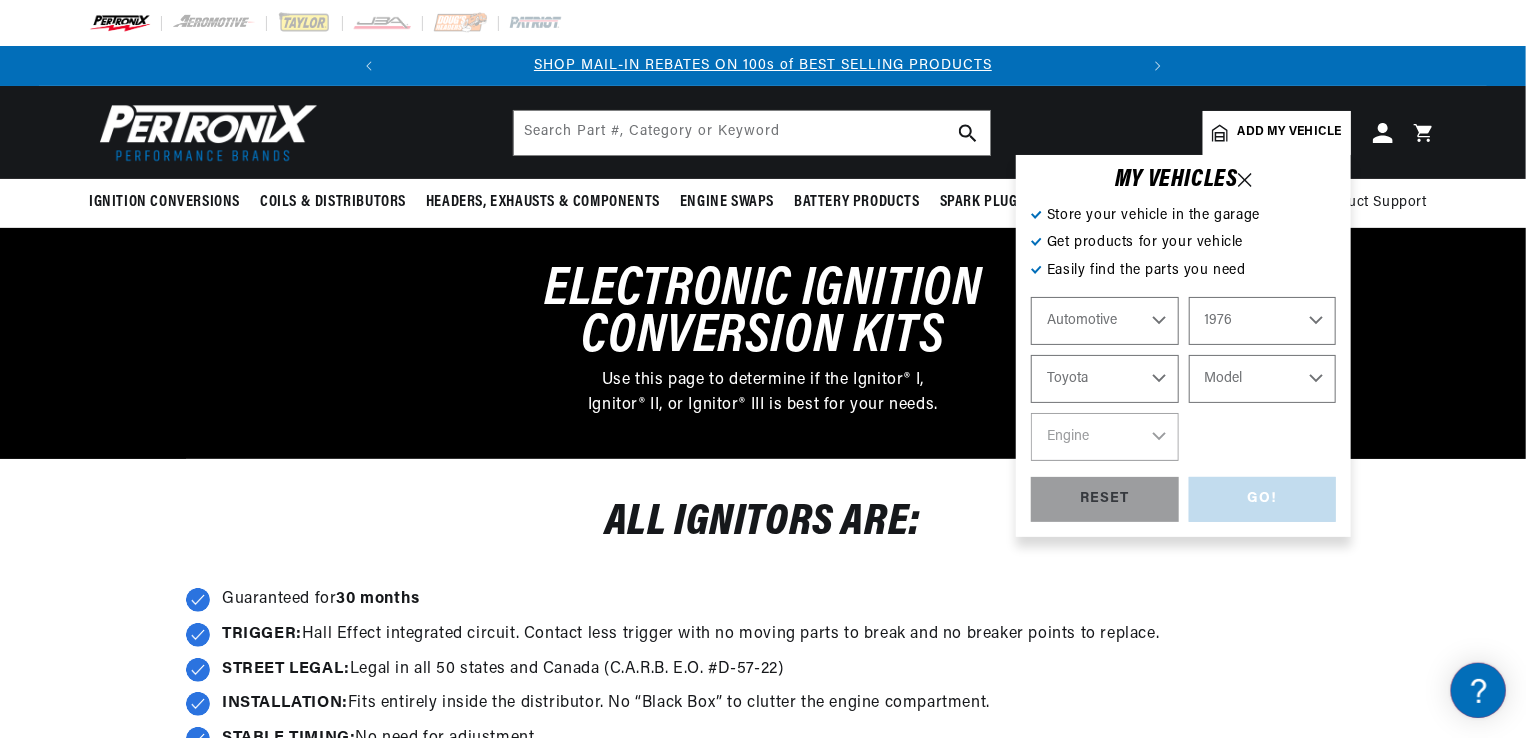 select on "Land-Cruiser" 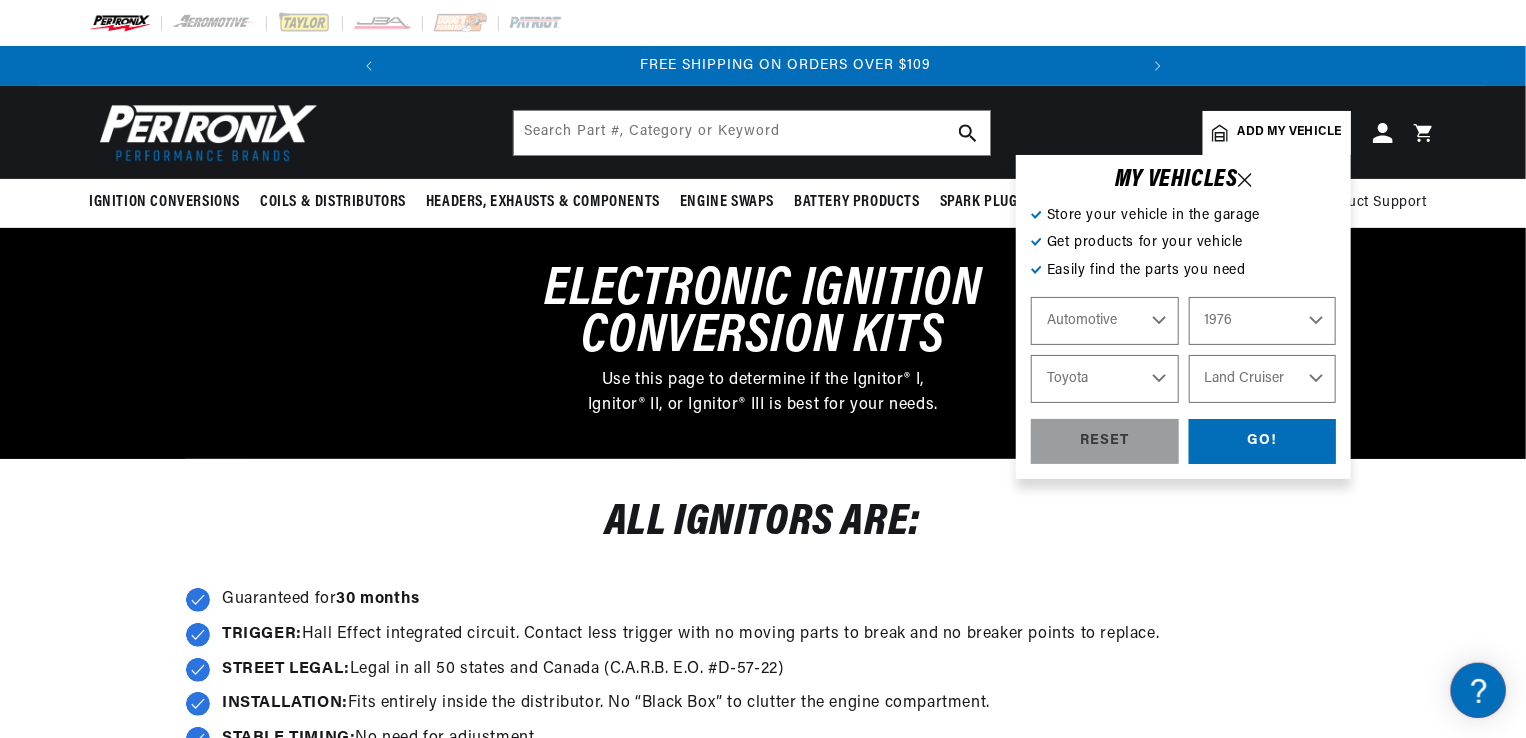 scroll, scrollTop: 0, scrollLeft: 746, axis: horizontal 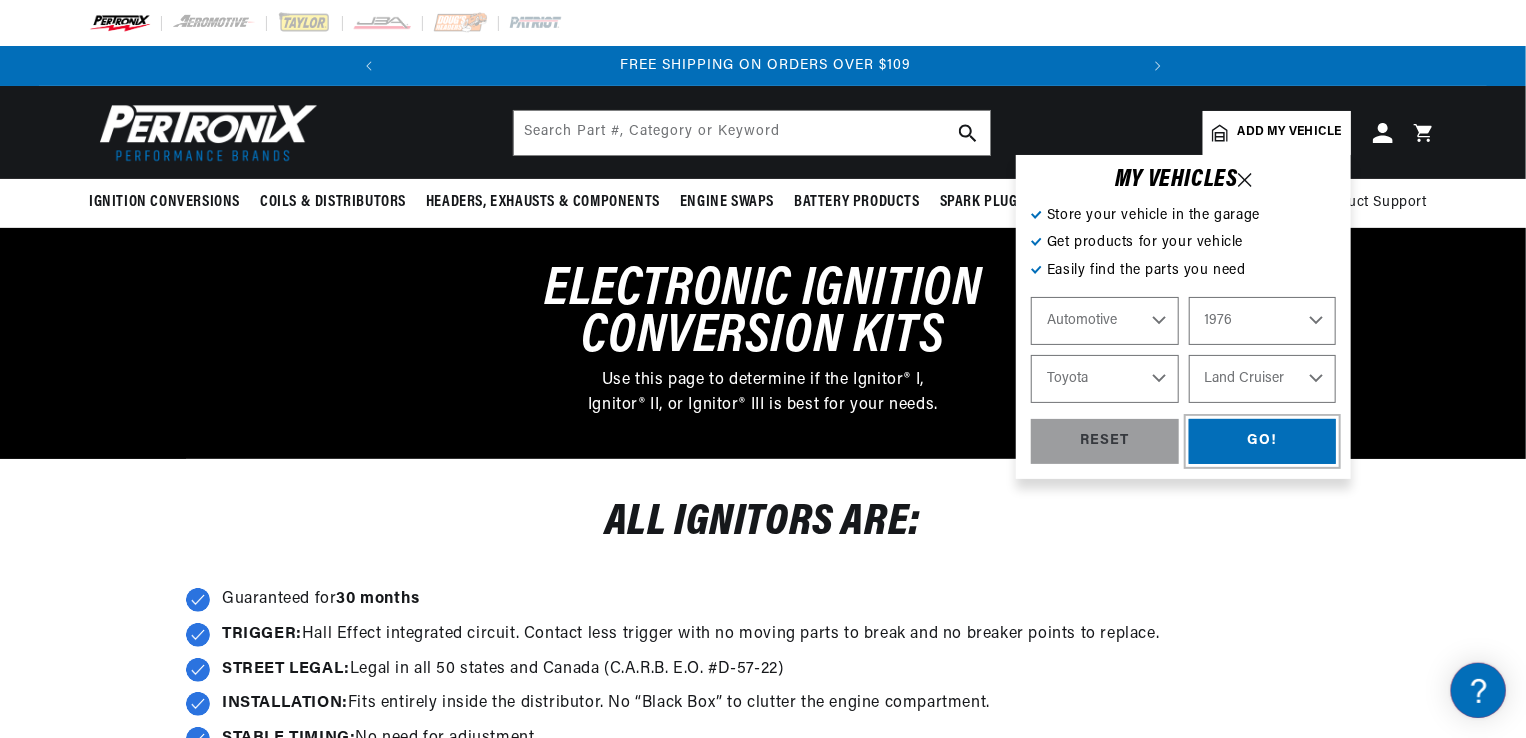 click on "GO!" at bounding box center [1263, 441] 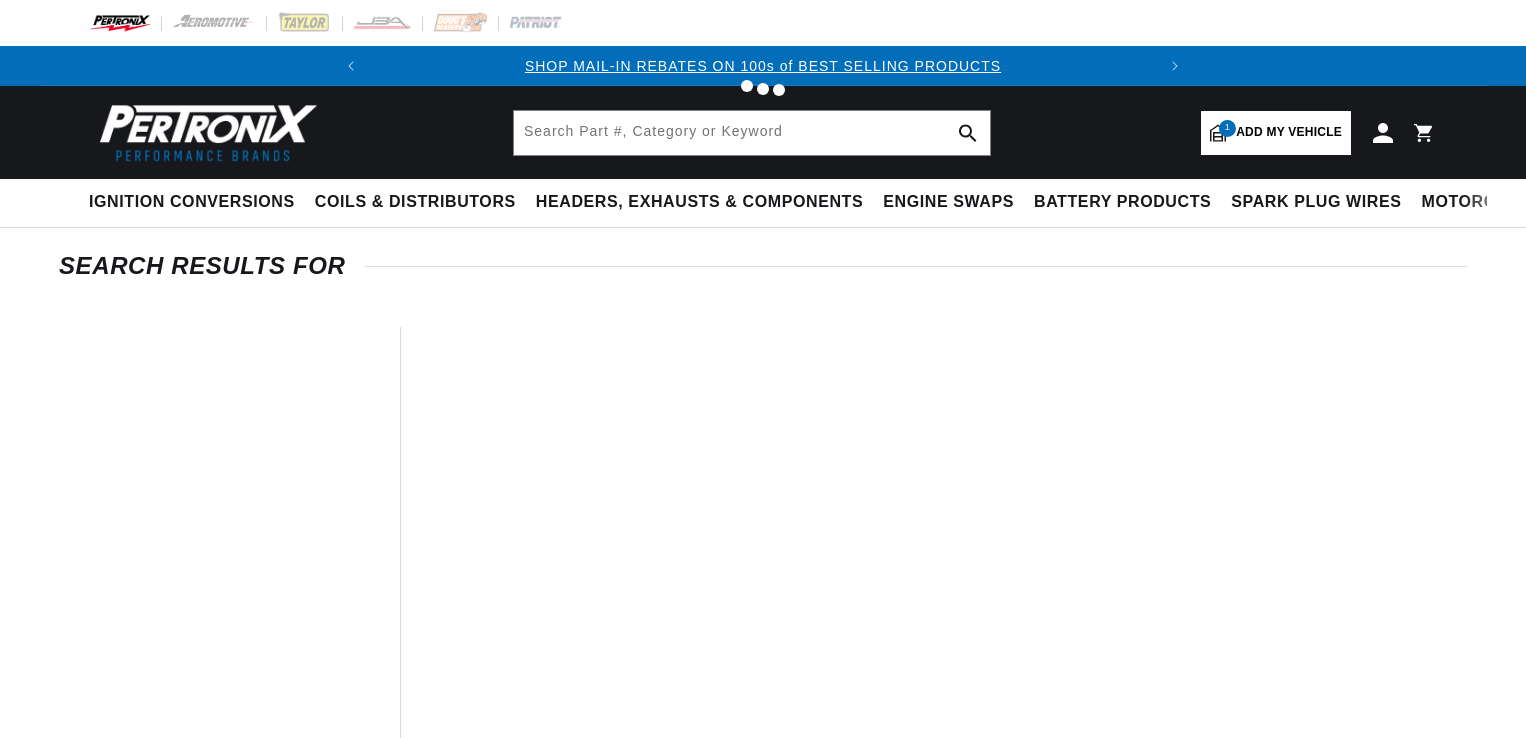 scroll, scrollTop: 0, scrollLeft: 0, axis: both 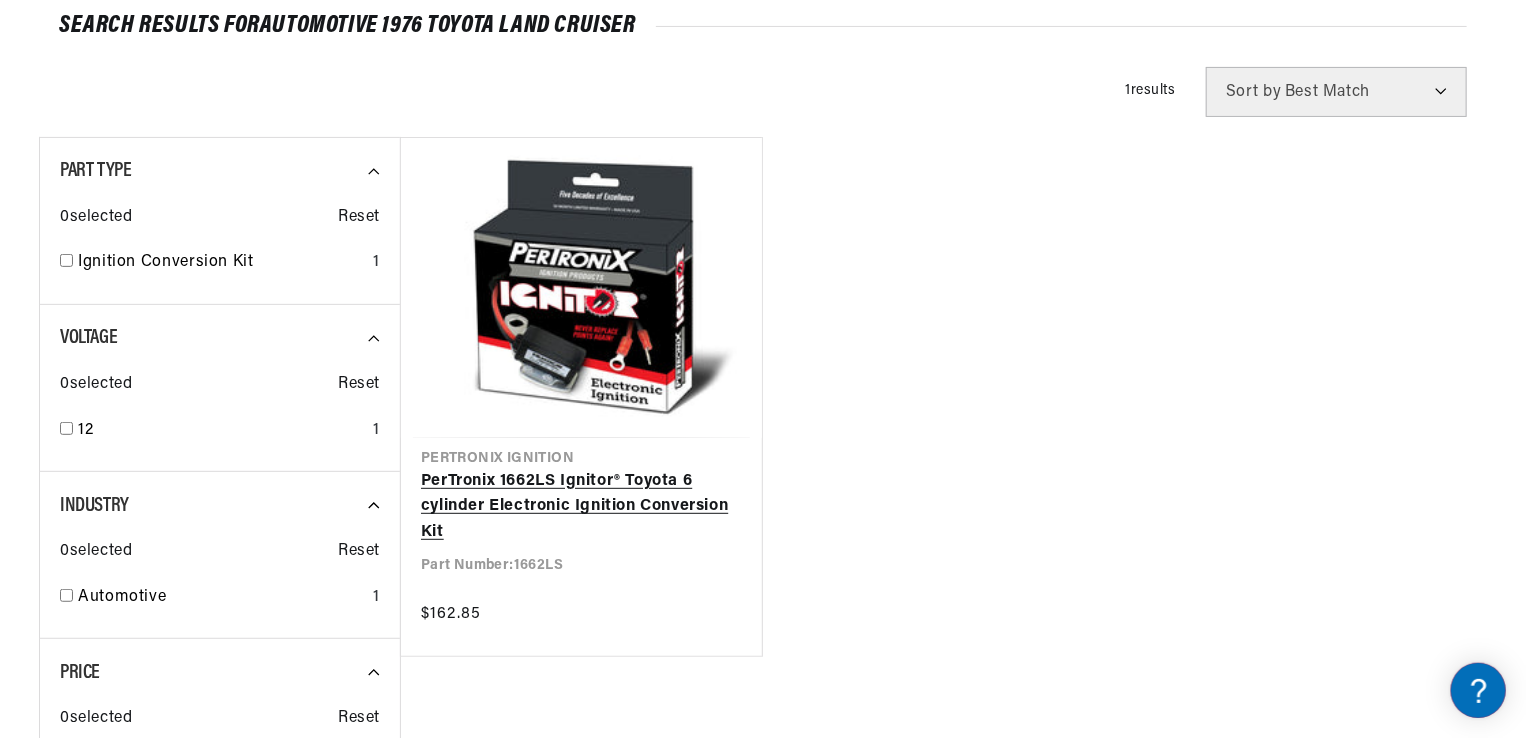 click on "PerTronix 1662LS Ignitor® Toyota 6 cylinder Electronic Ignition Conversion Kit" at bounding box center (581, 507) 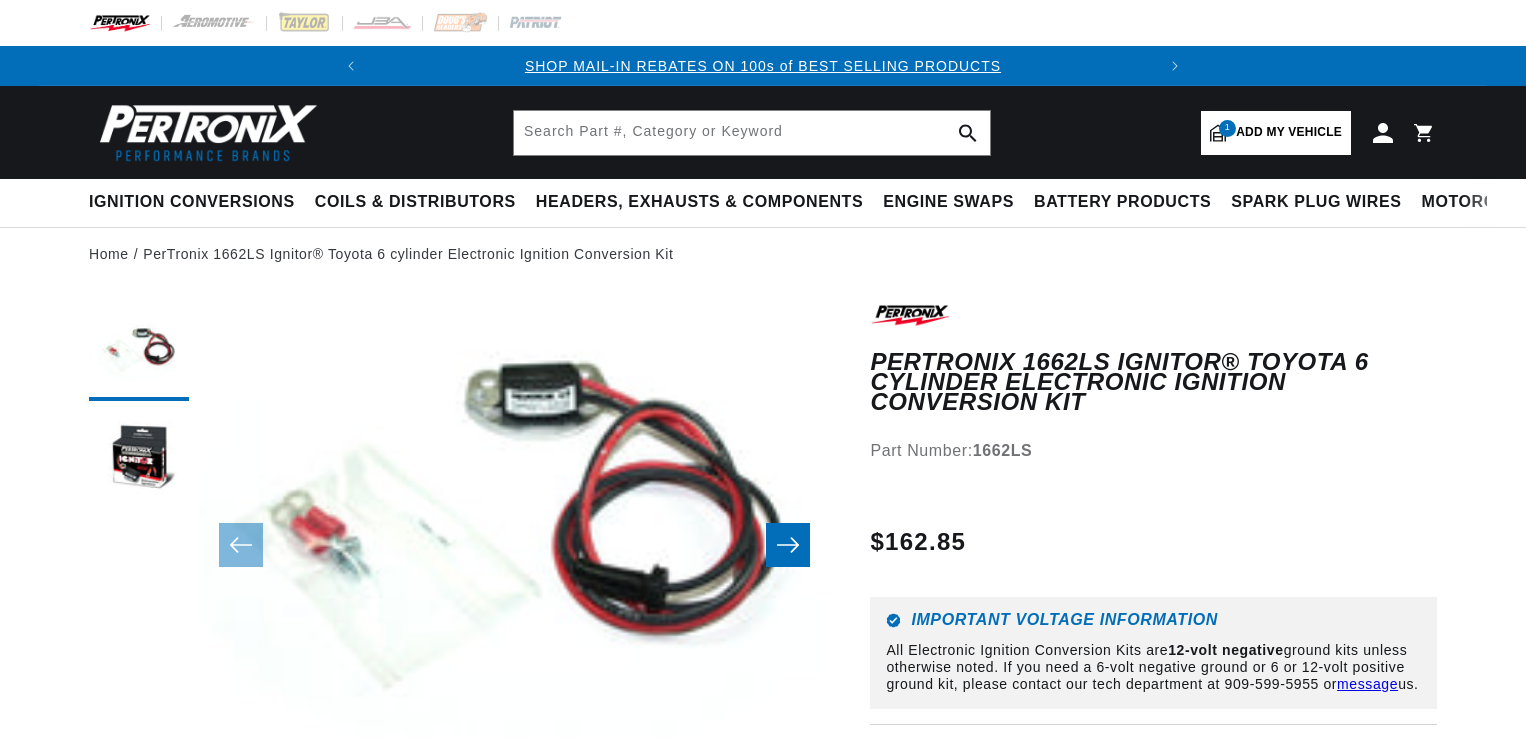 scroll, scrollTop: 0, scrollLeft: 0, axis: both 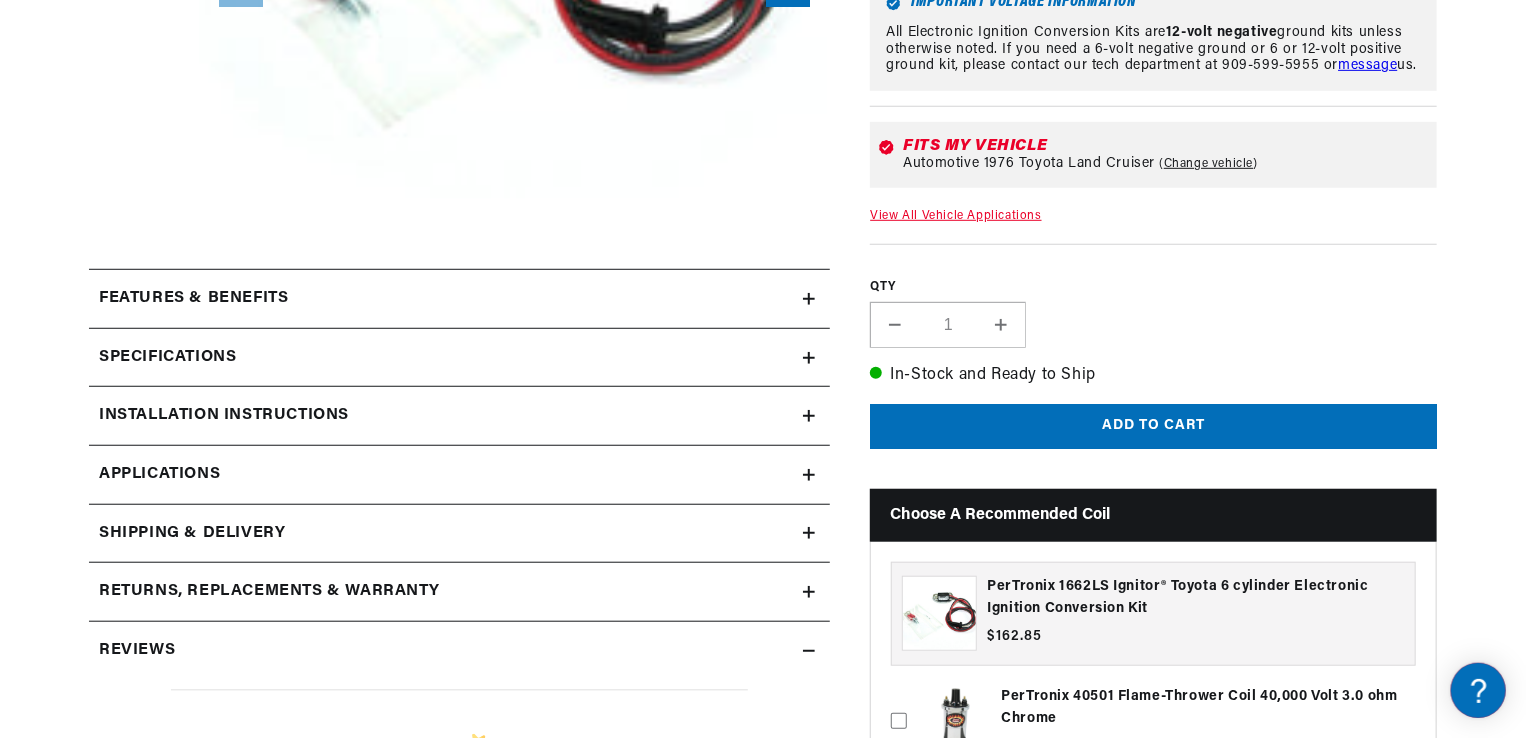 click 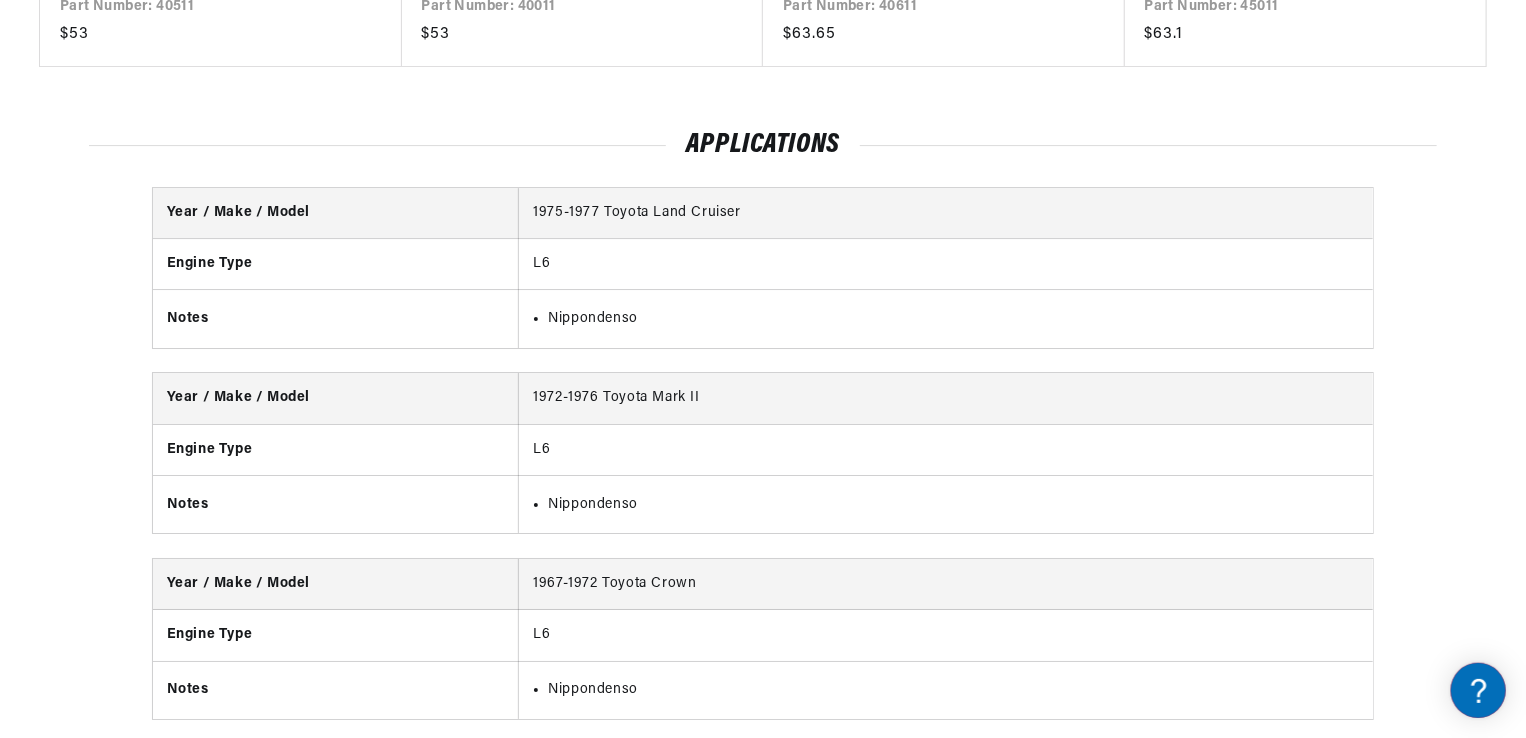 scroll, scrollTop: 3376, scrollLeft: 0, axis: vertical 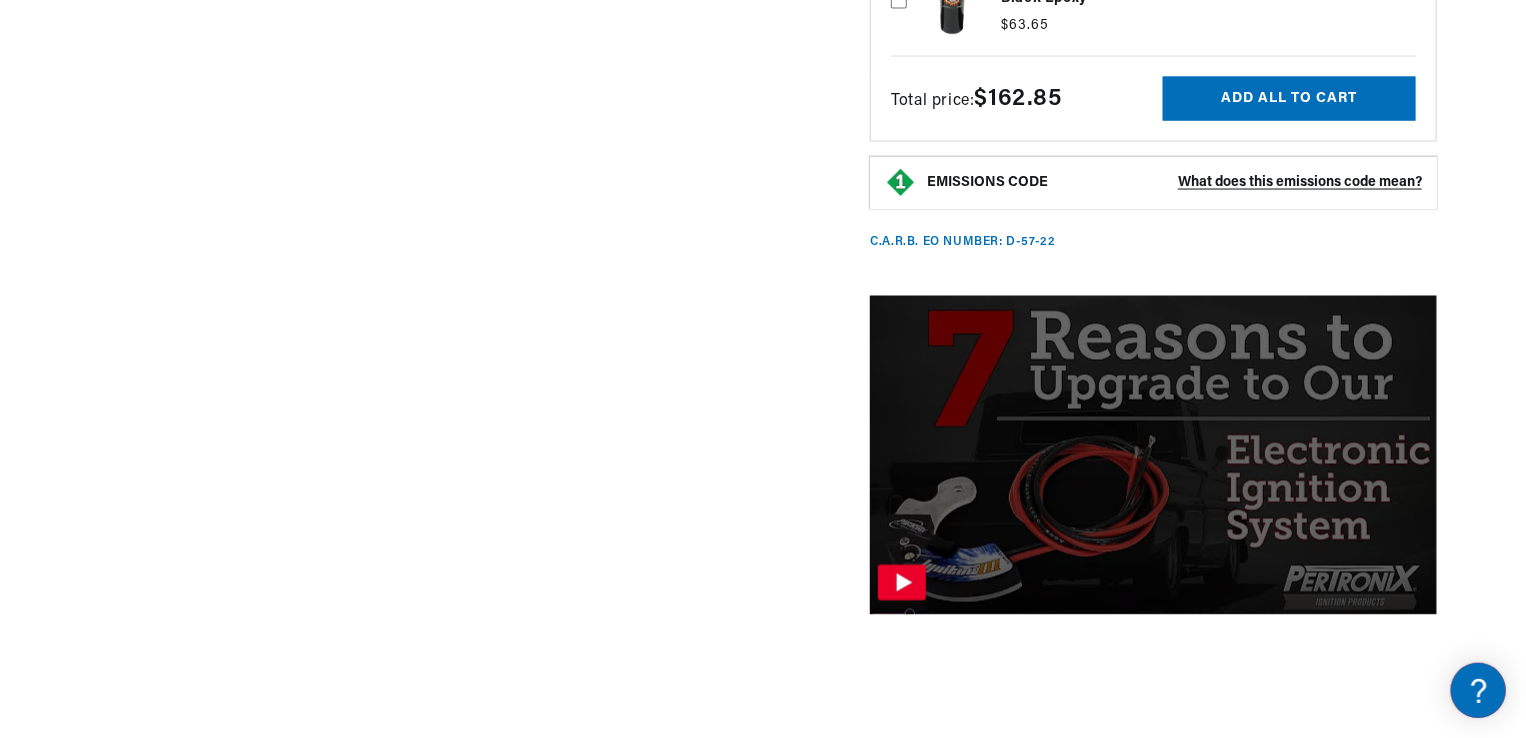 click 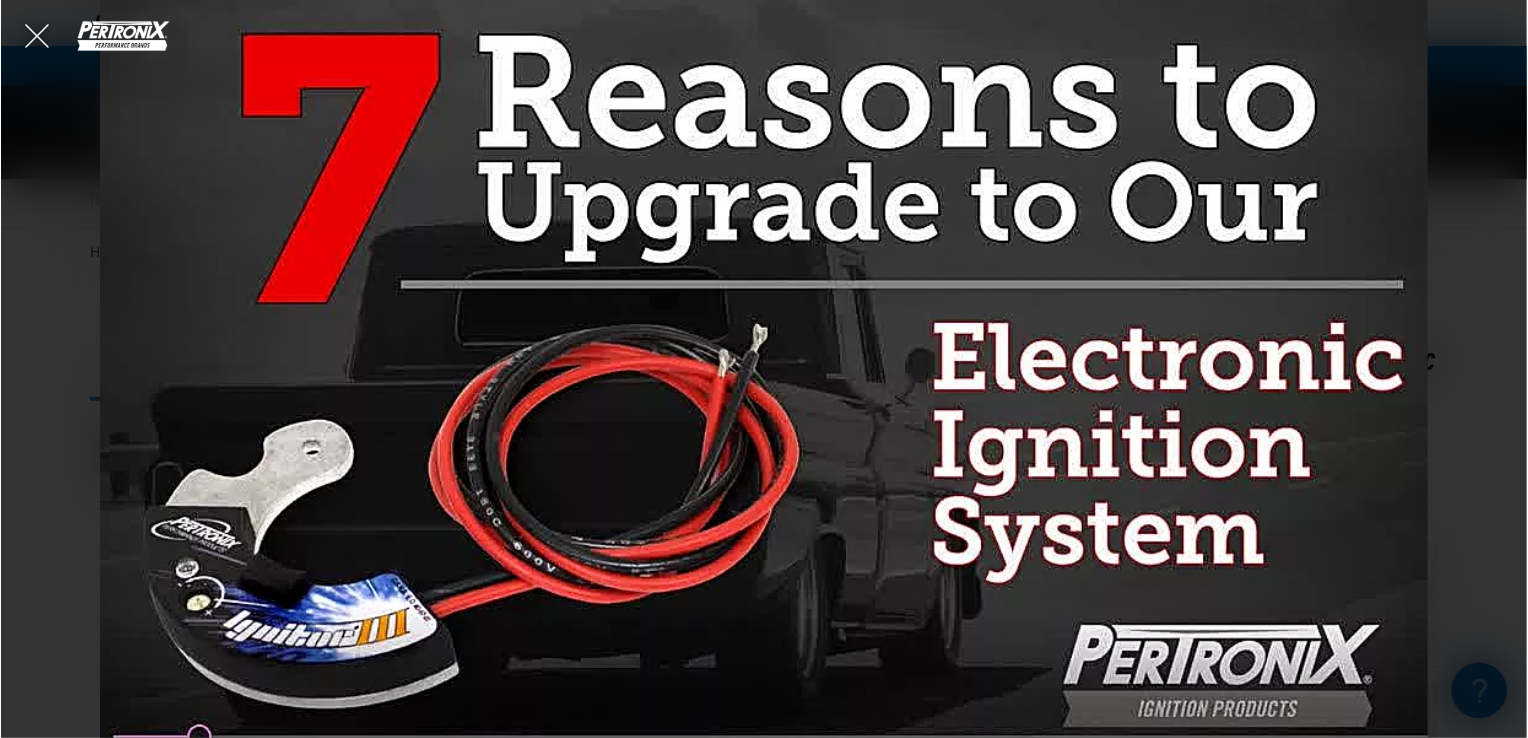 scroll, scrollTop: 0, scrollLeft: 0, axis: both 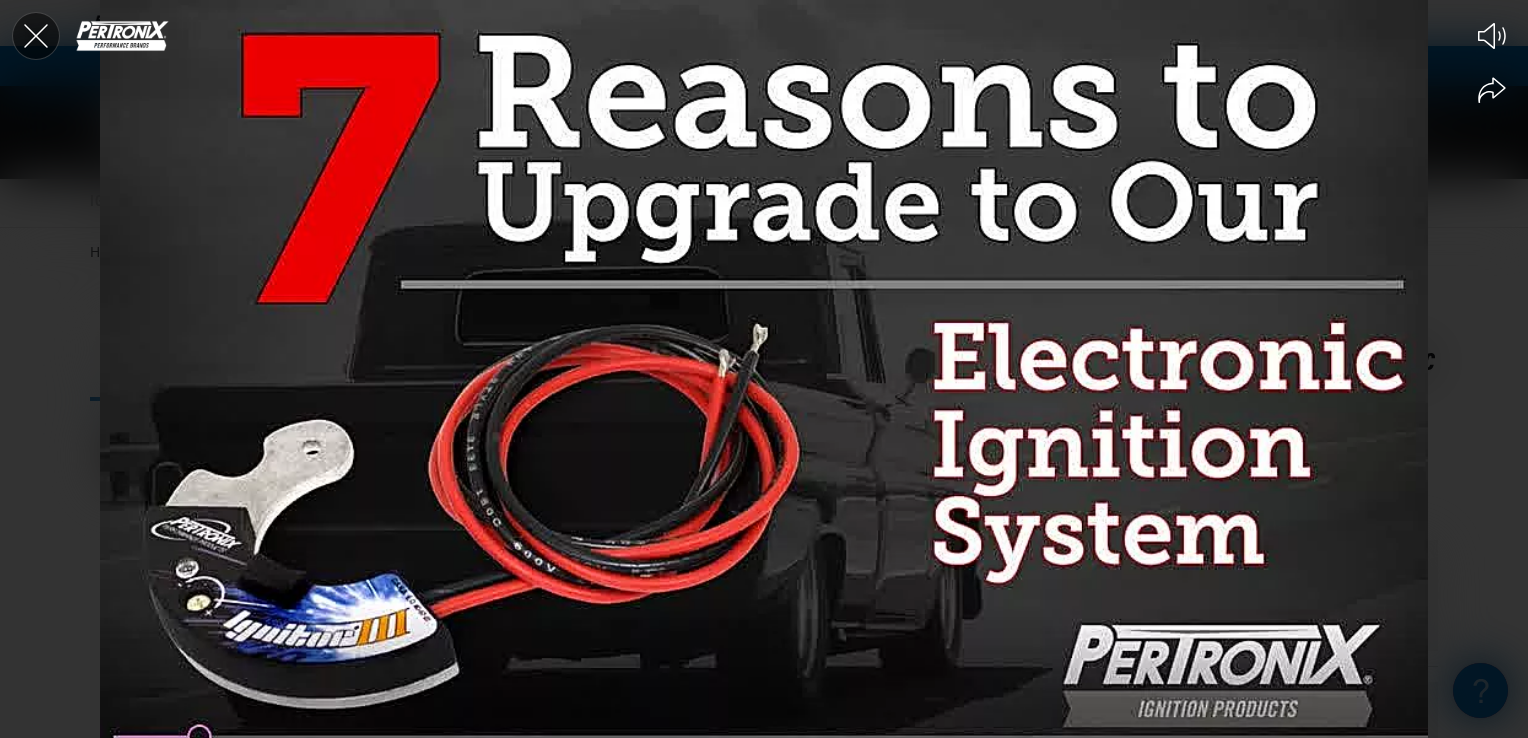click 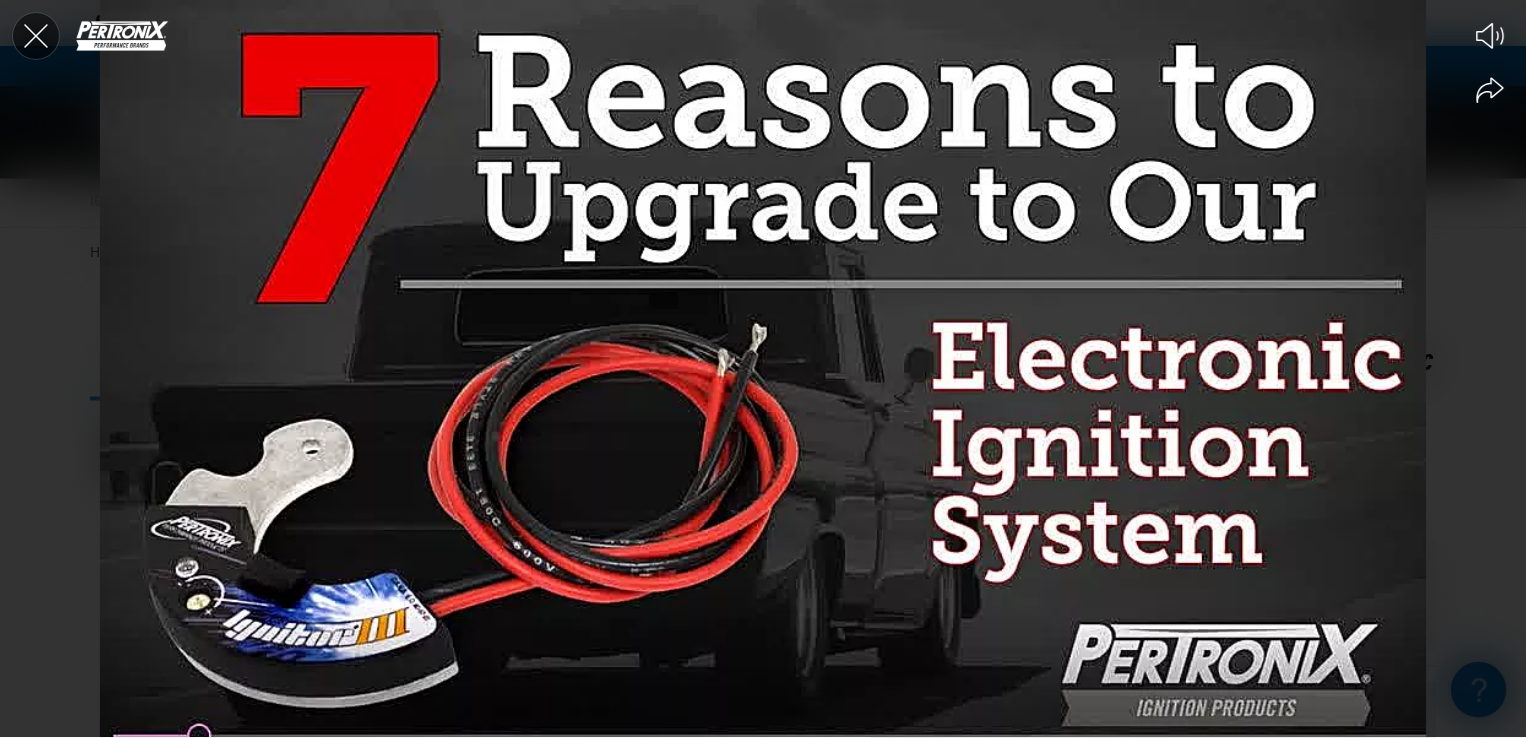 scroll, scrollTop: 1618, scrollLeft: 0, axis: vertical 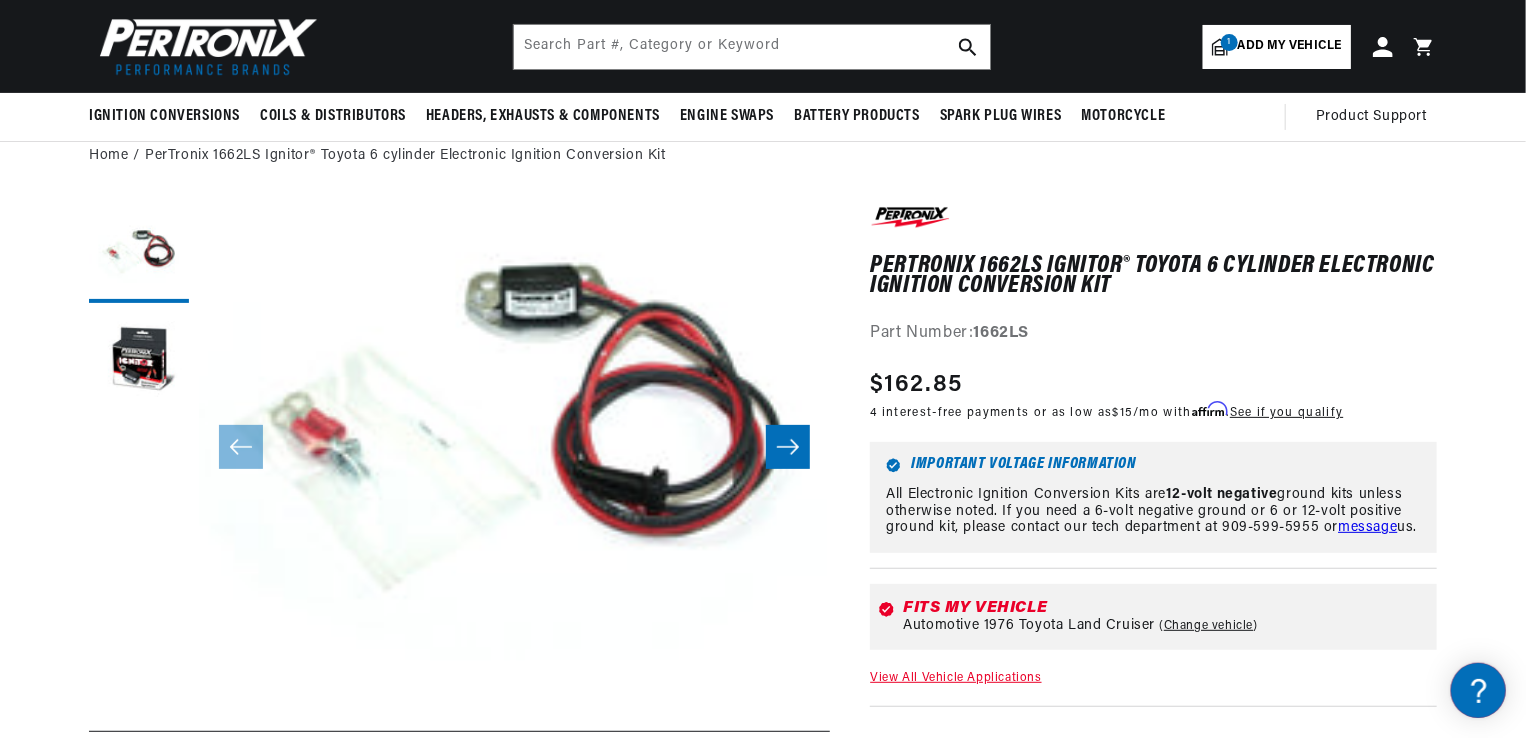 click at bounding box center (788, 447) 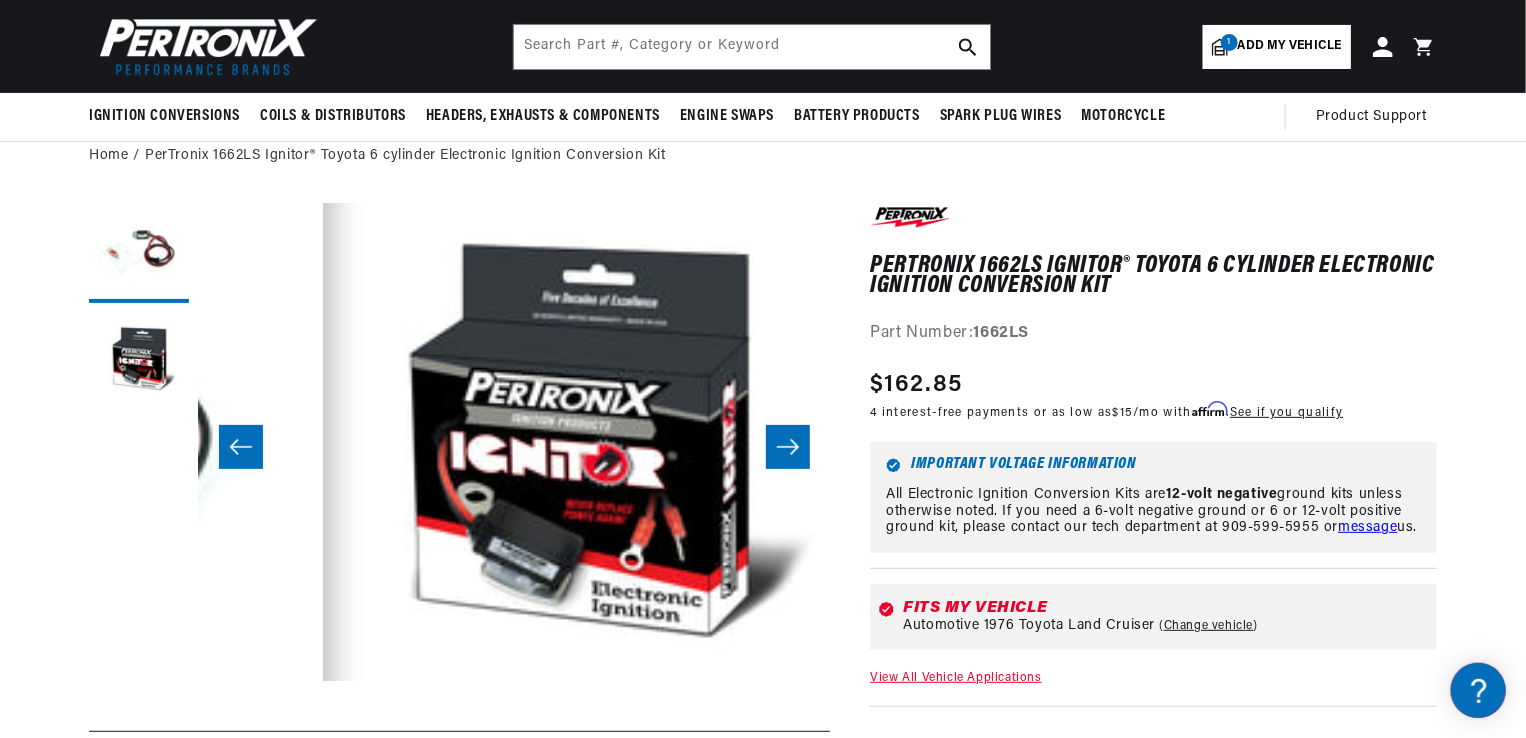 scroll, scrollTop: 0, scrollLeft: 631, axis: horizontal 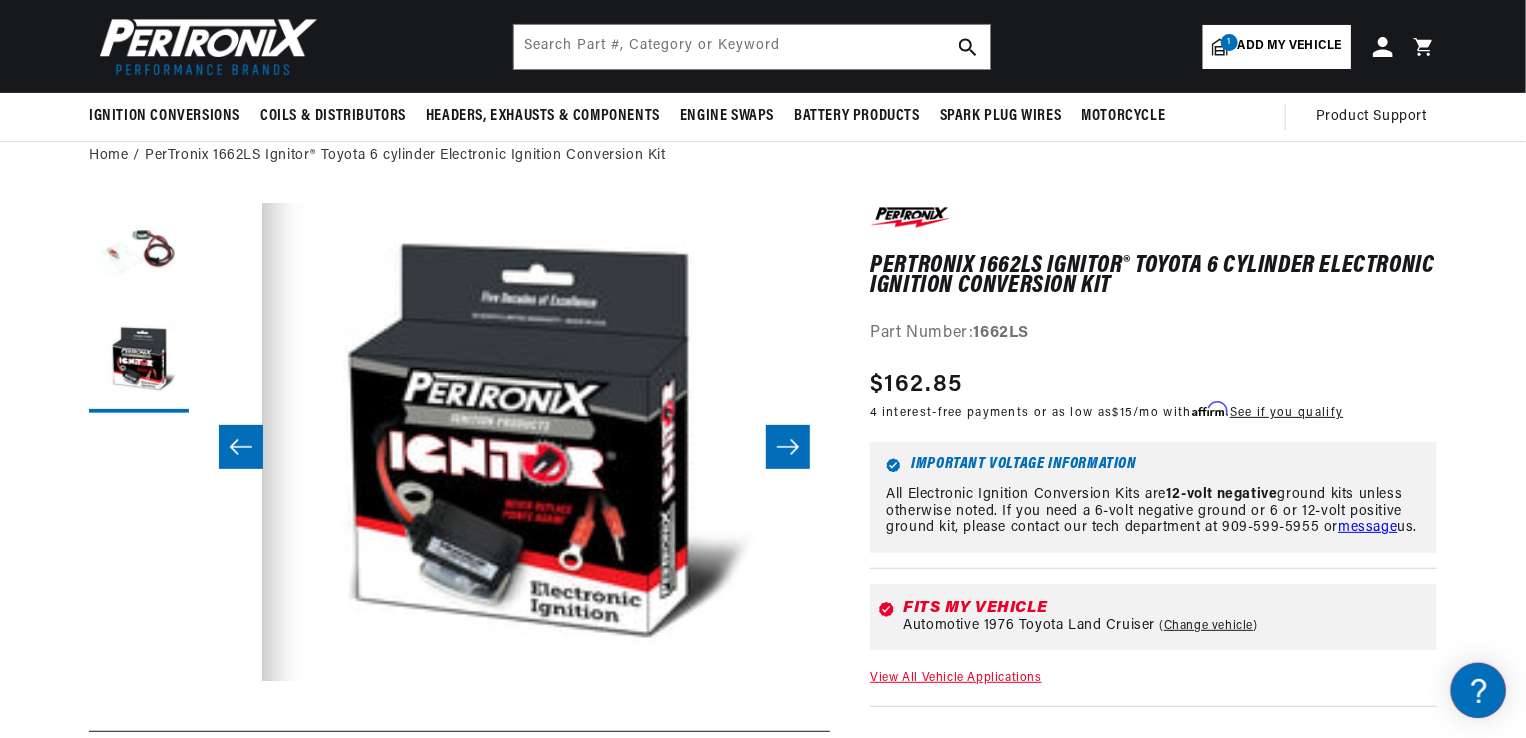 click at bounding box center [788, 447] 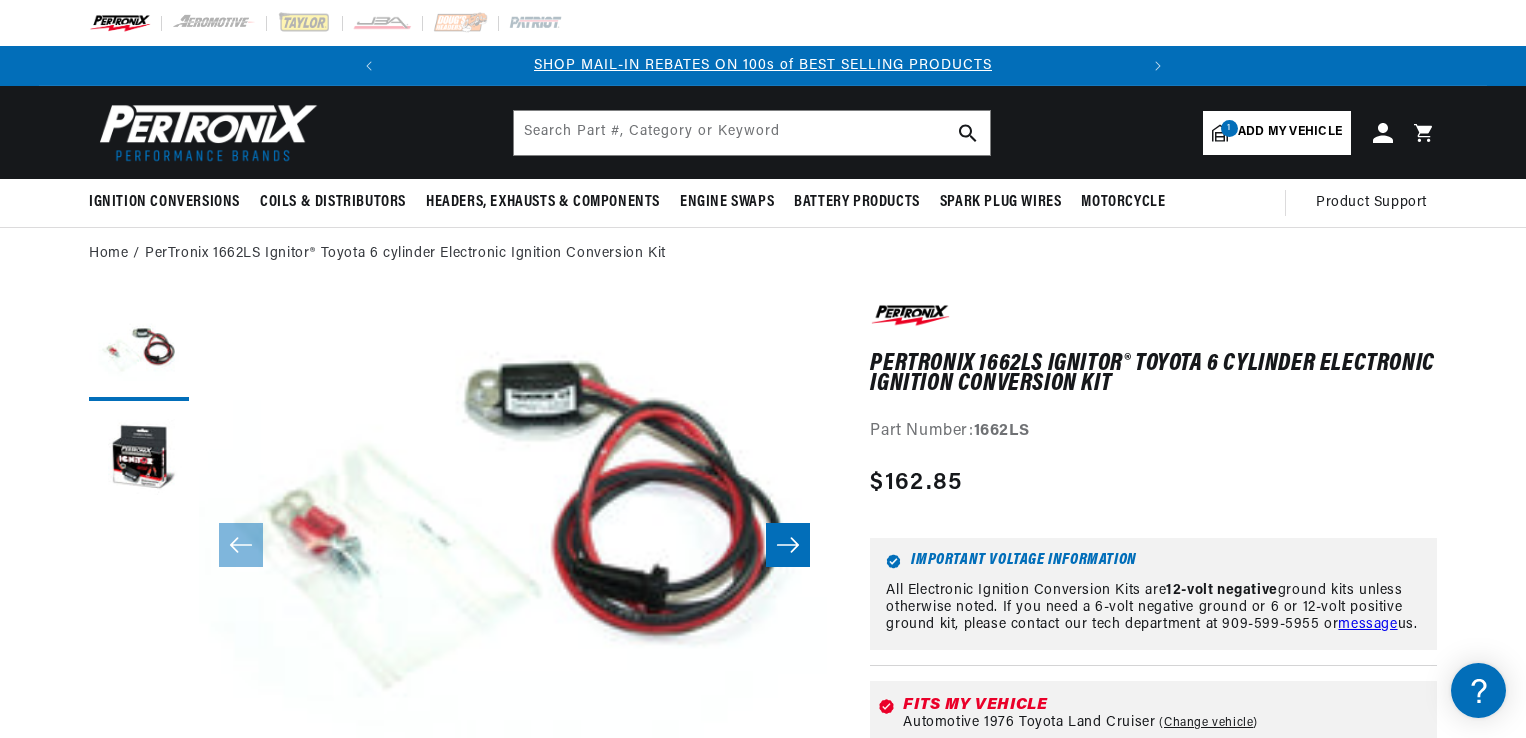 scroll, scrollTop: 0, scrollLeft: 0, axis: both 